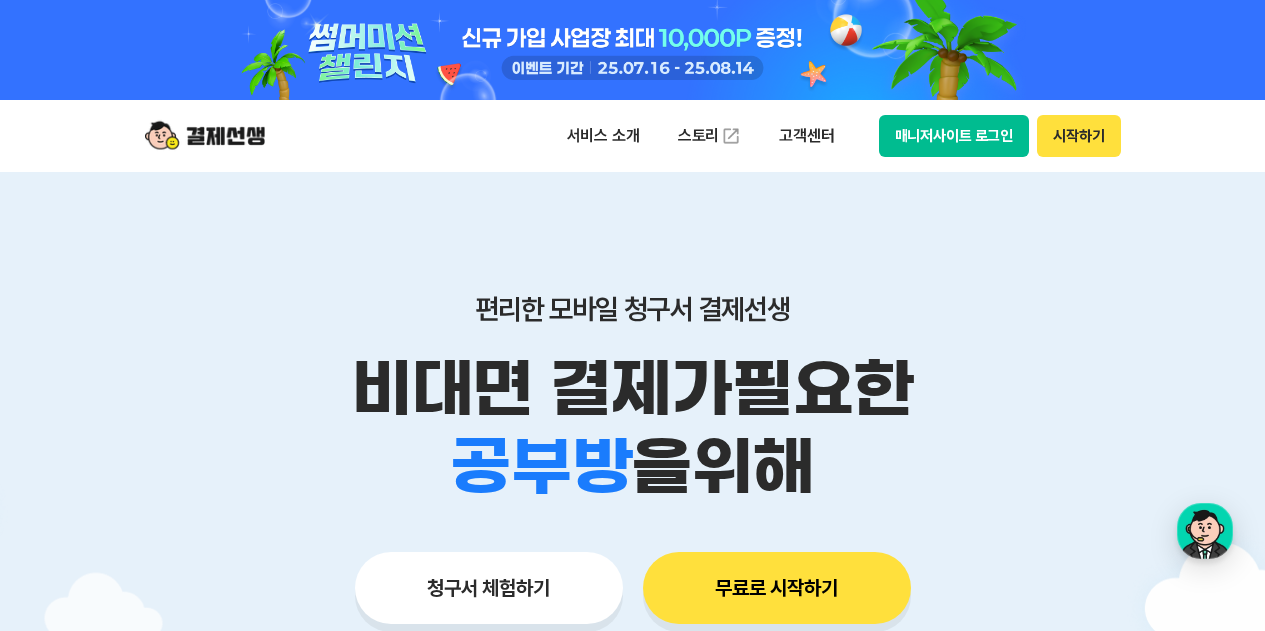 scroll, scrollTop: 0, scrollLeft: 0, axis: both 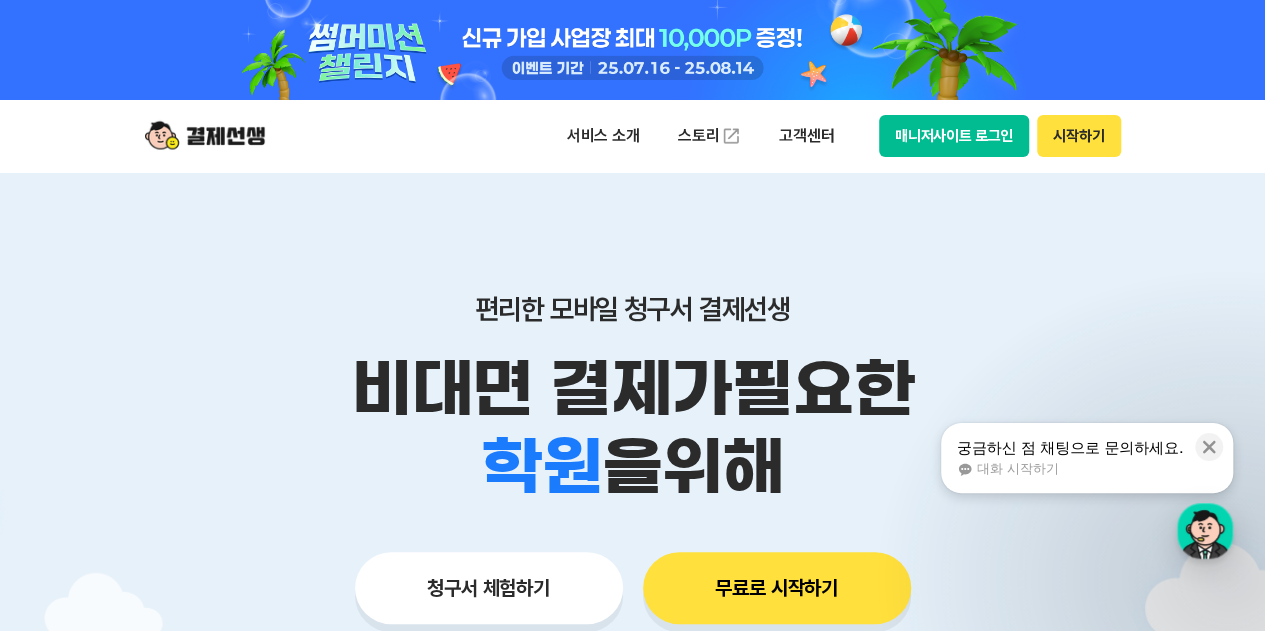 type 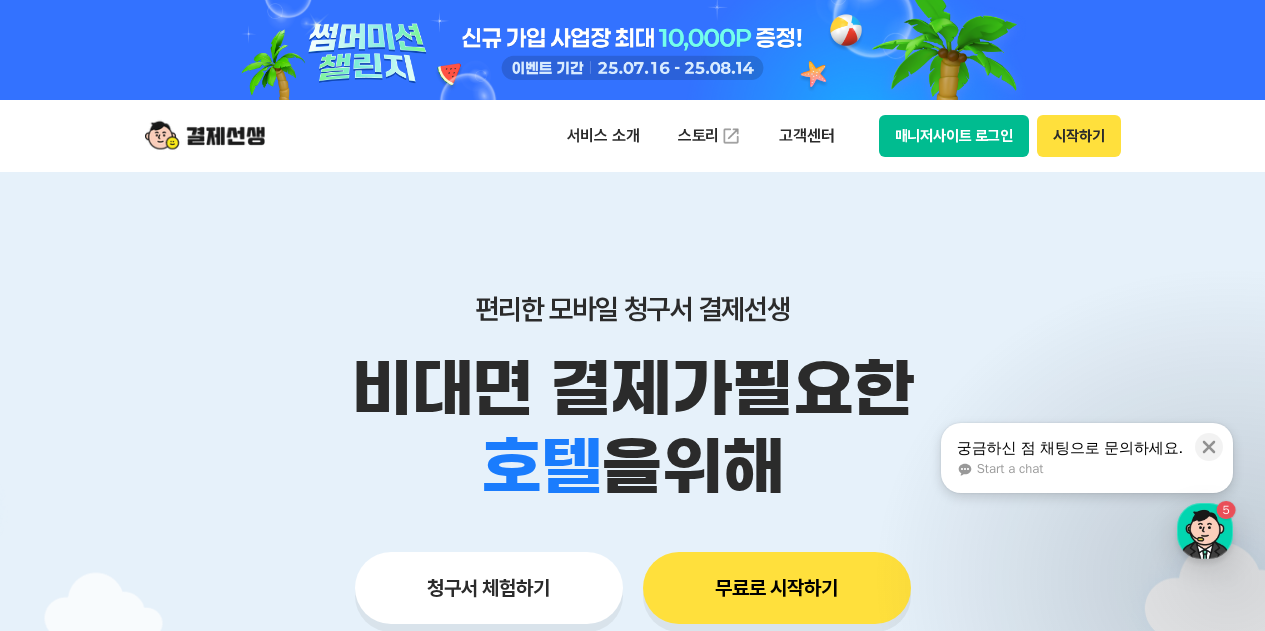 scroll, scrollTop: 0, scrollLeft: 0, axis: both 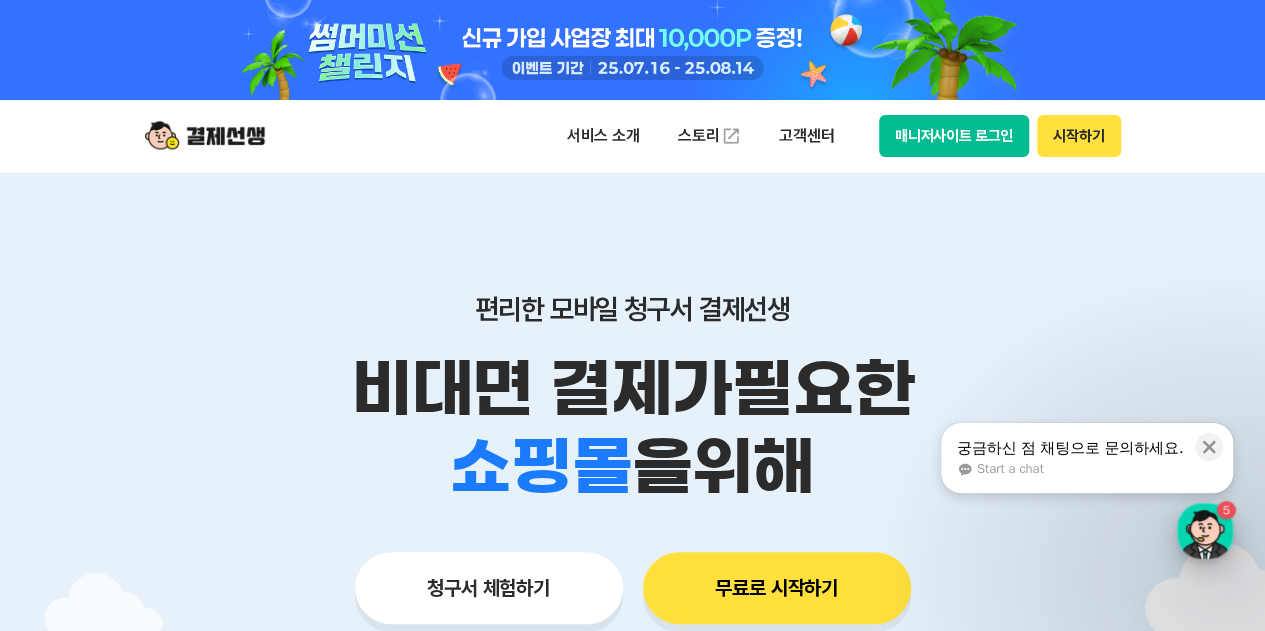 click at bounding box center [1205, 531] 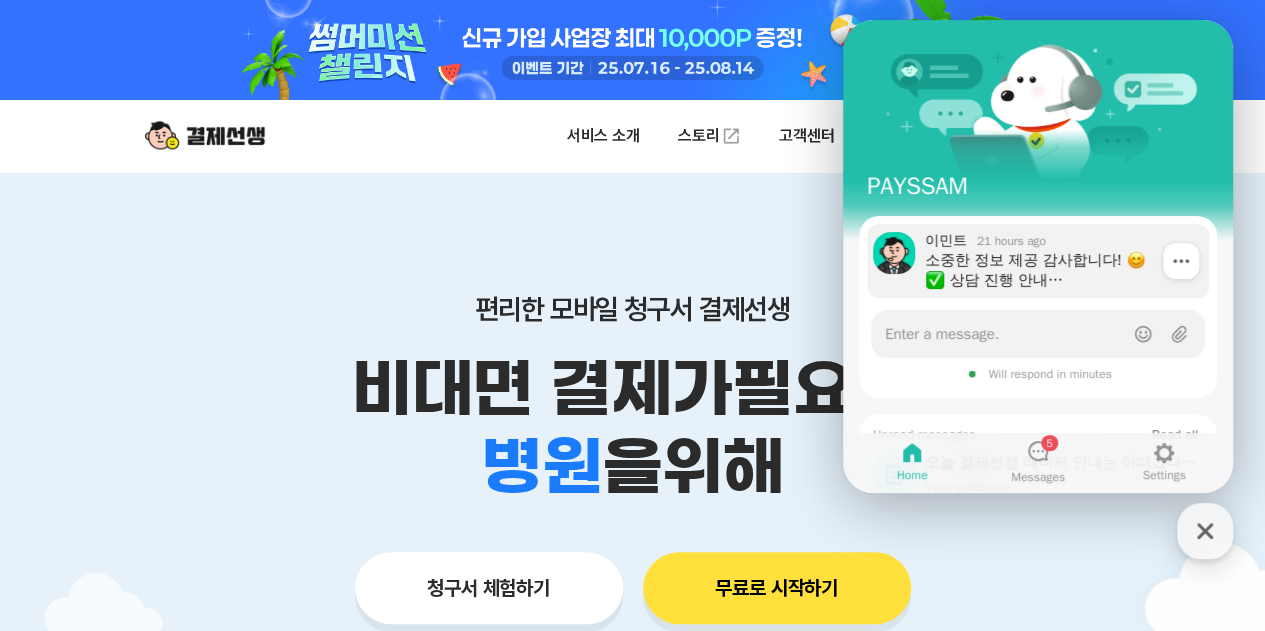 click on "소중한 정보 제공 감사합니다!
상담 진행 안내
고객님께서 제공한 정보는      결제 고객 본인의 정보로 간주     하여 상담이 진행됩니다.
해당 정보와 관련된      법적 책임은 당사에서 부담하지 않습니다.
문의 내용을 남기시는 경우, 위 내용에 동의한 것으로 판단     하고 상담을 진행합니다.
동의하지 않으실 경우, 상담 종료를 부탁드립니다.
자동결제 해지 사유를 남겨주셔야 상담이 시작됩니다.
상담은      순차 진행     되며, 답변이 다소 지연될 수 있는 점 양해 부탁드립니다. 최대한 신속히 안내해 드릴 수 있도록 노력하겠습니다." at bounding box center [1060, 270] 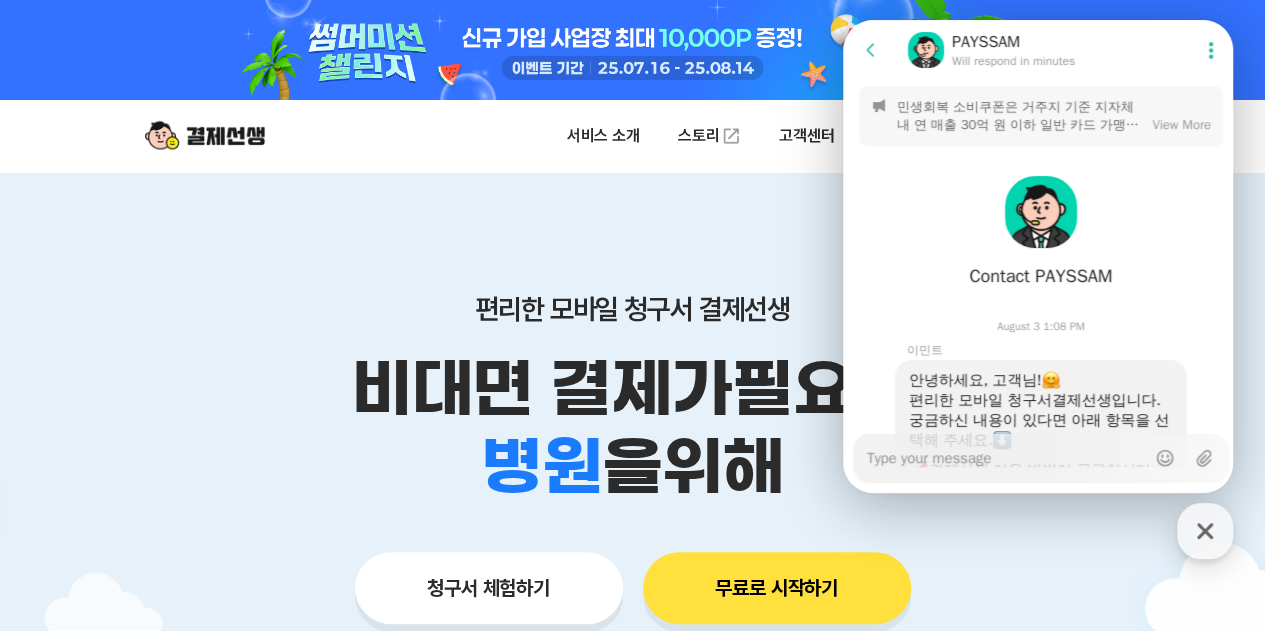 scroll, scrollTop: 2858, scrollLeft: 0, axis: vertical 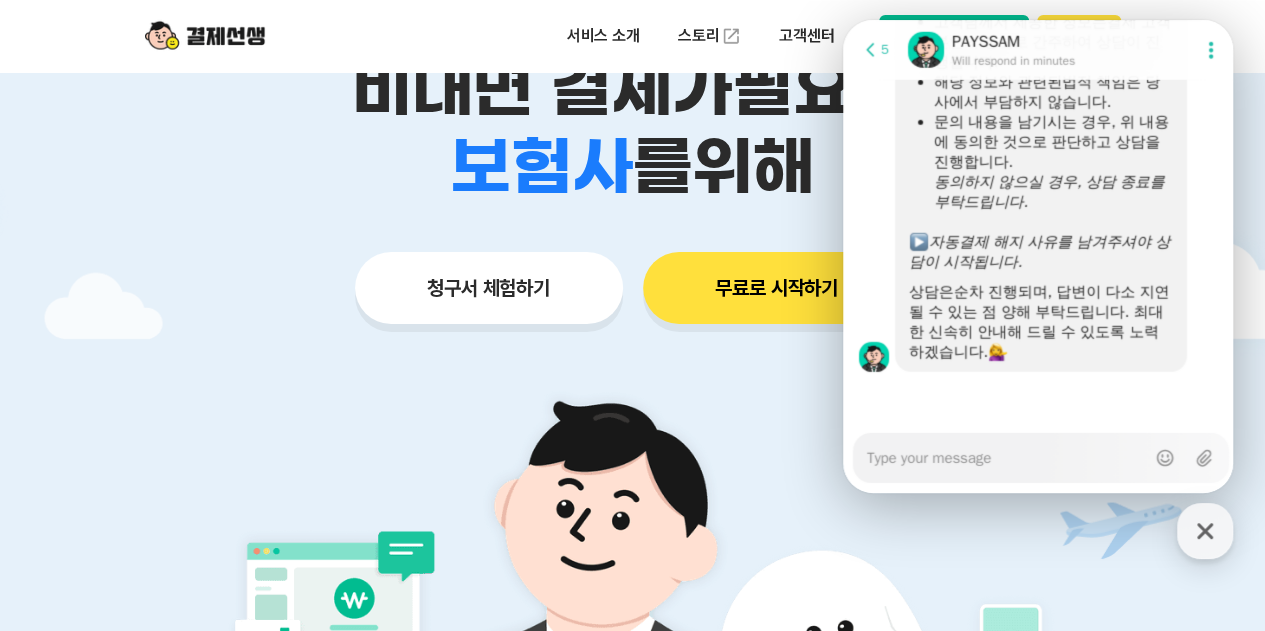 click on "Messenger Input Textarea" at bounding box center (1006, 458) 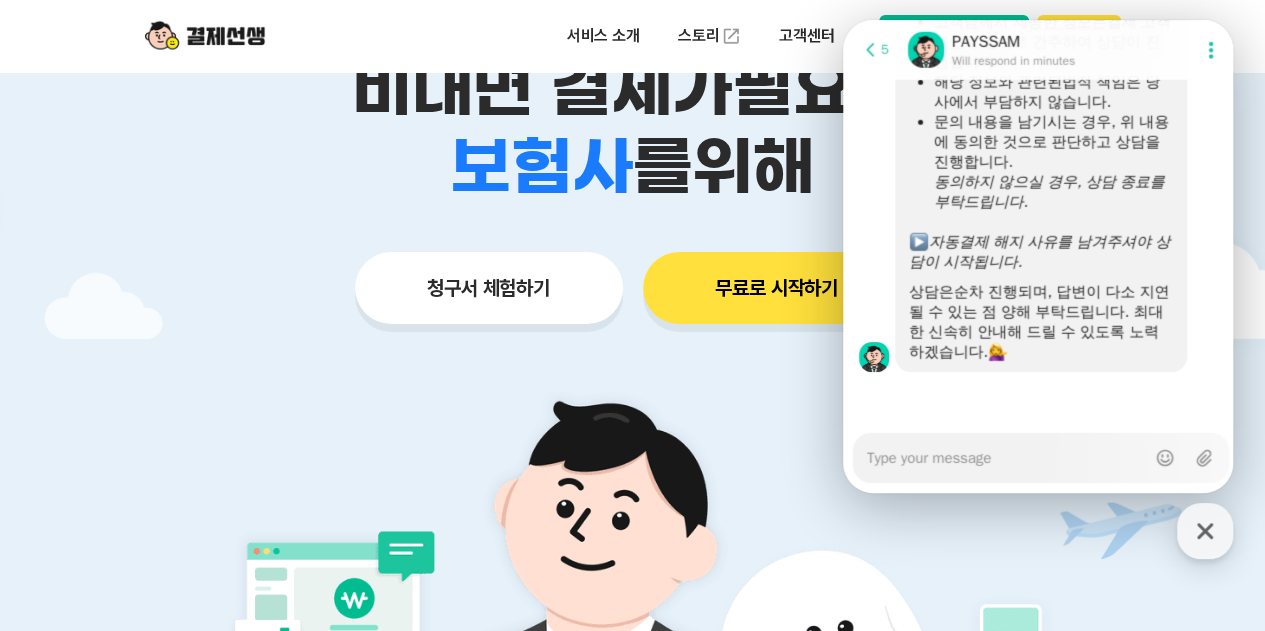 type on "x" 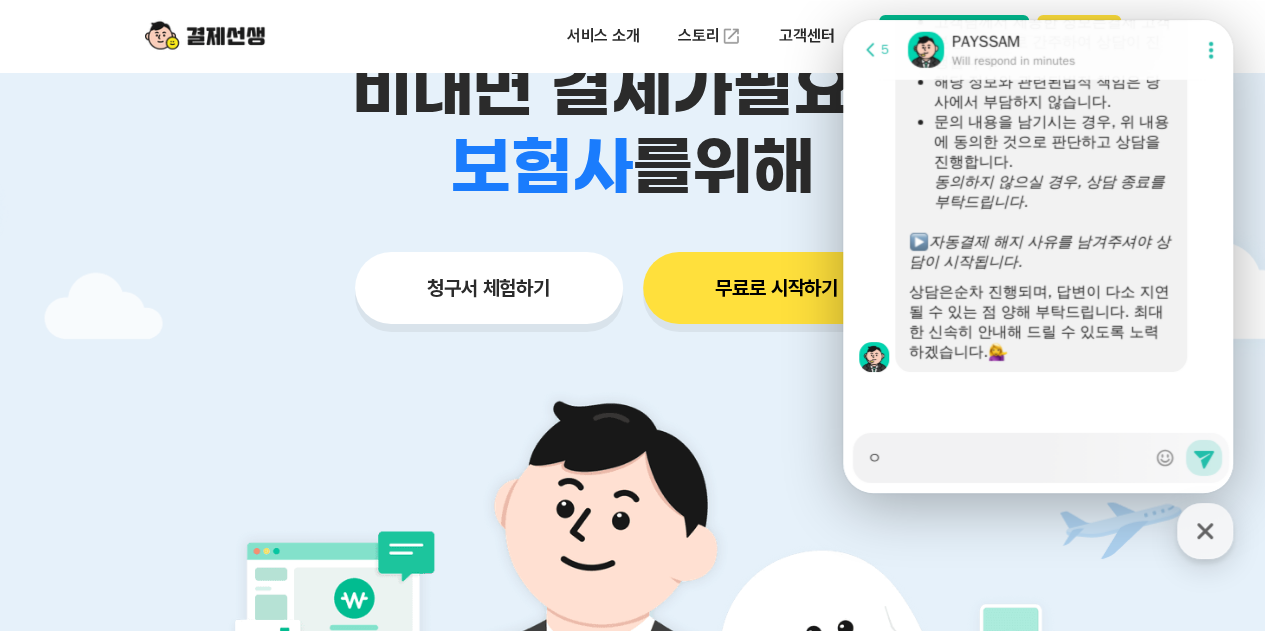 type on "x" 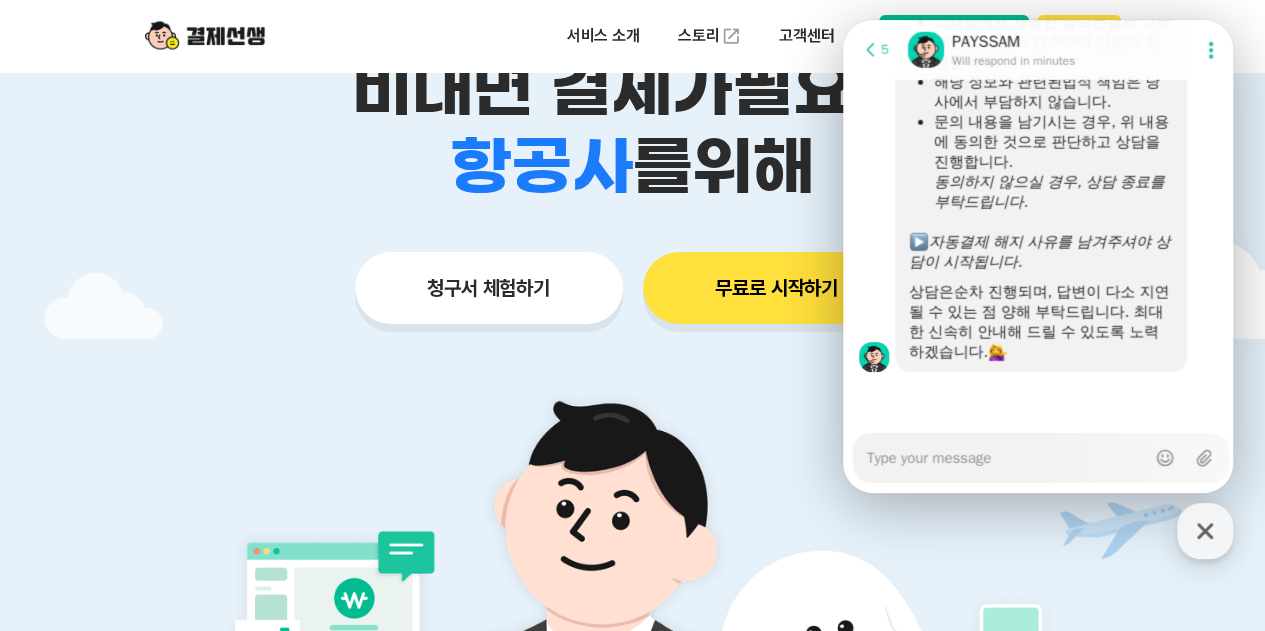 type on "x" 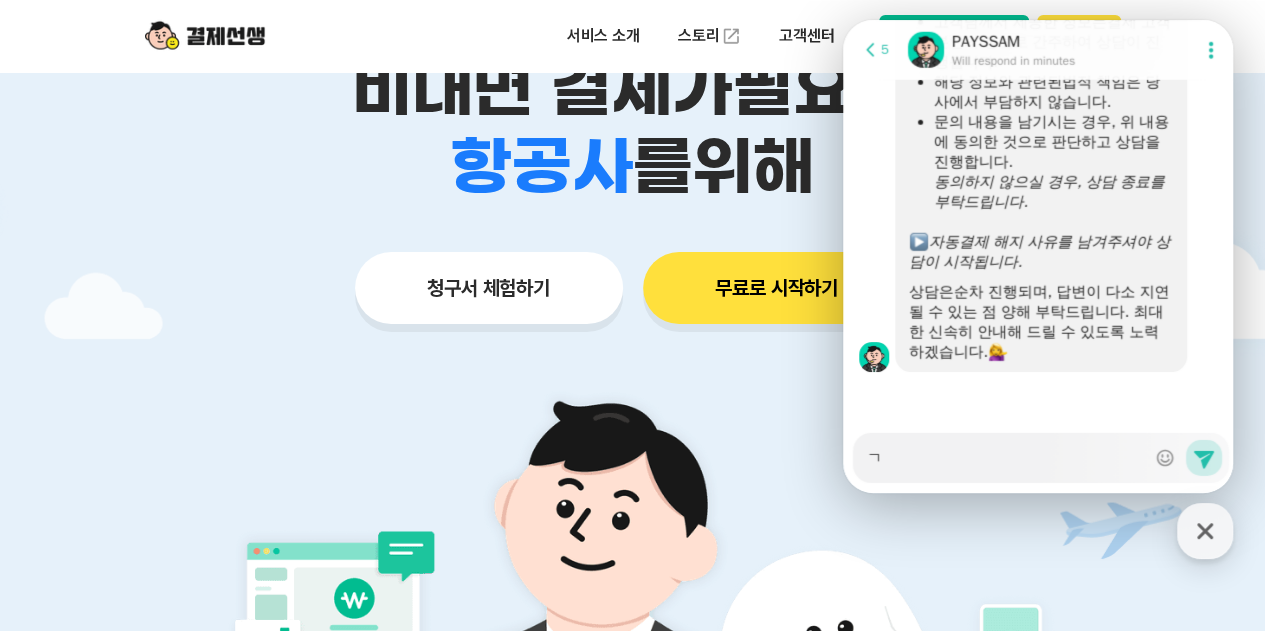 type on "x" 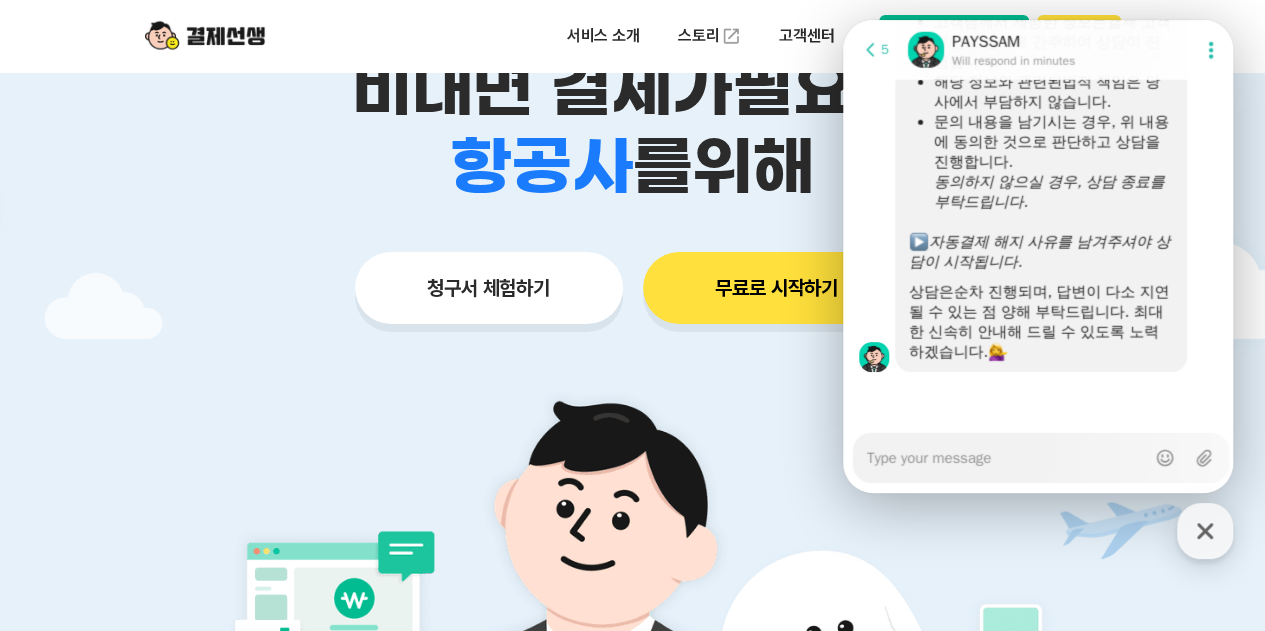 type on "x" 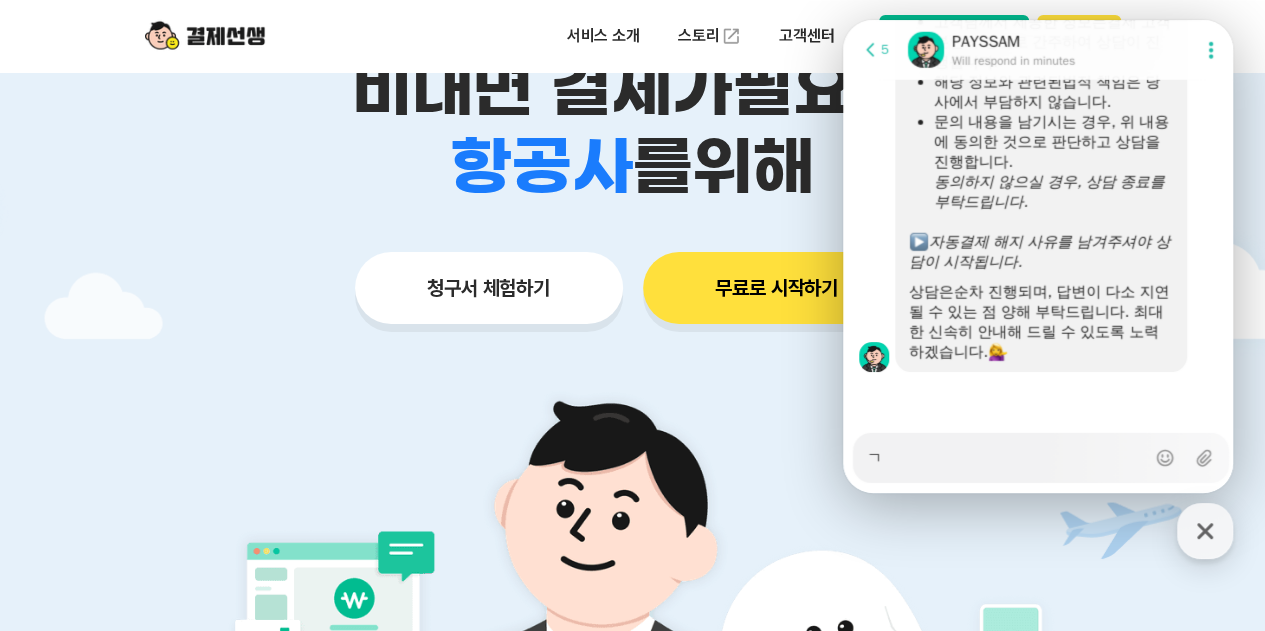 type on "겨" 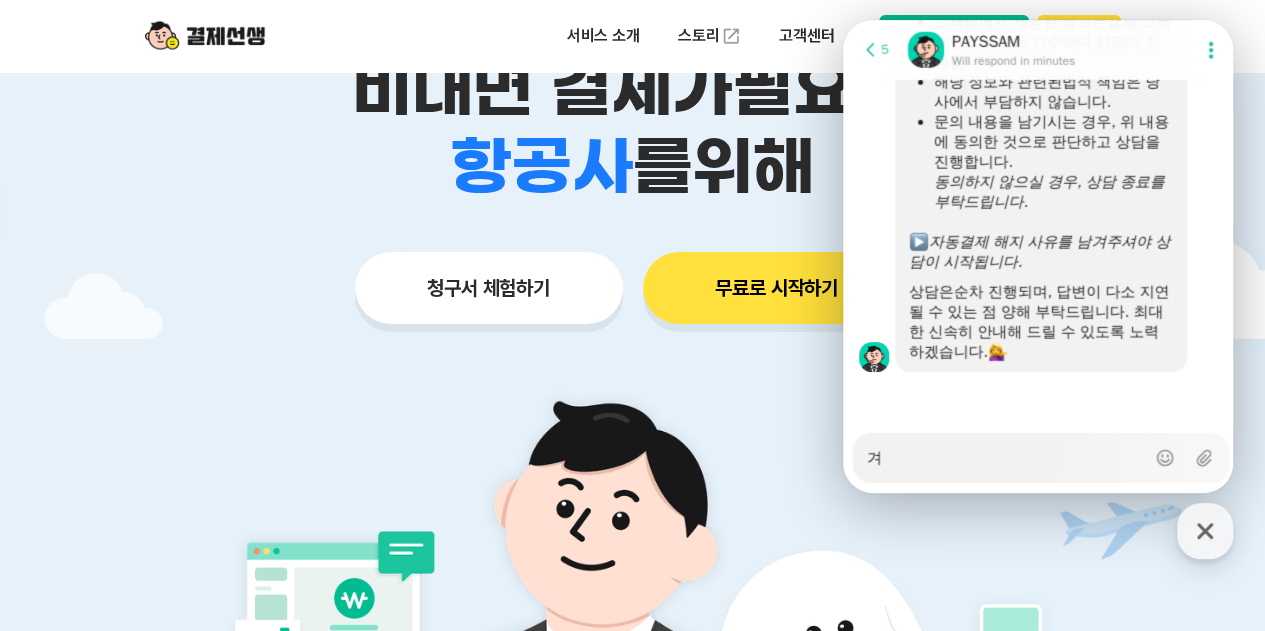type on "x" 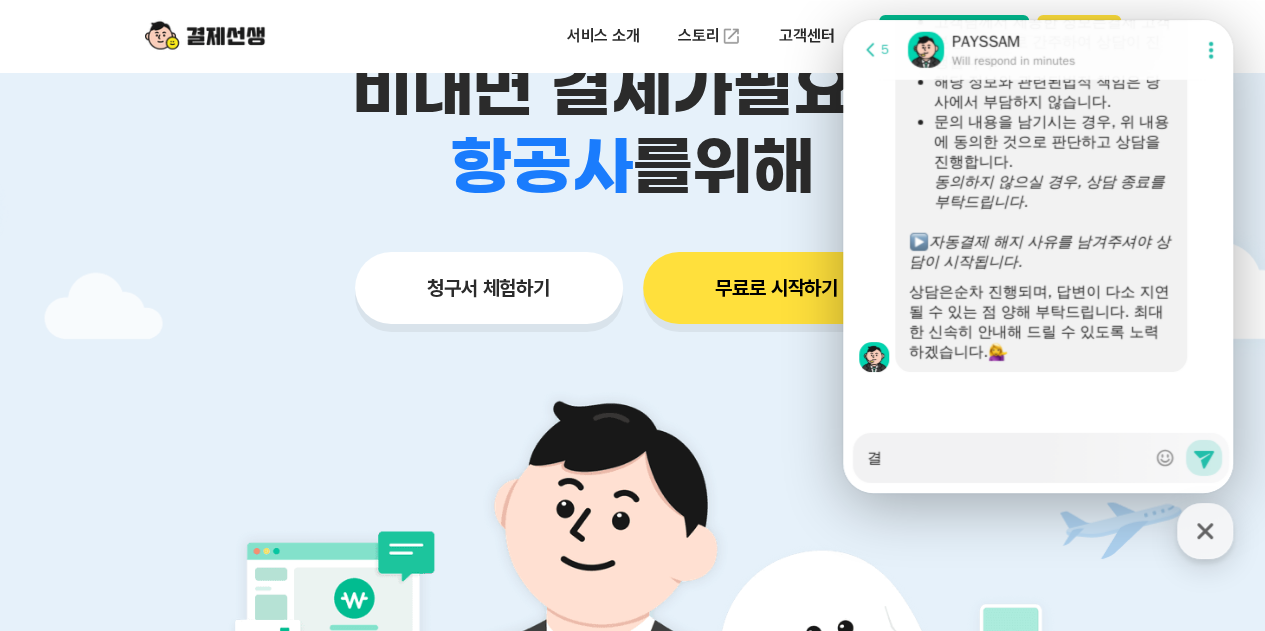 type on "x" 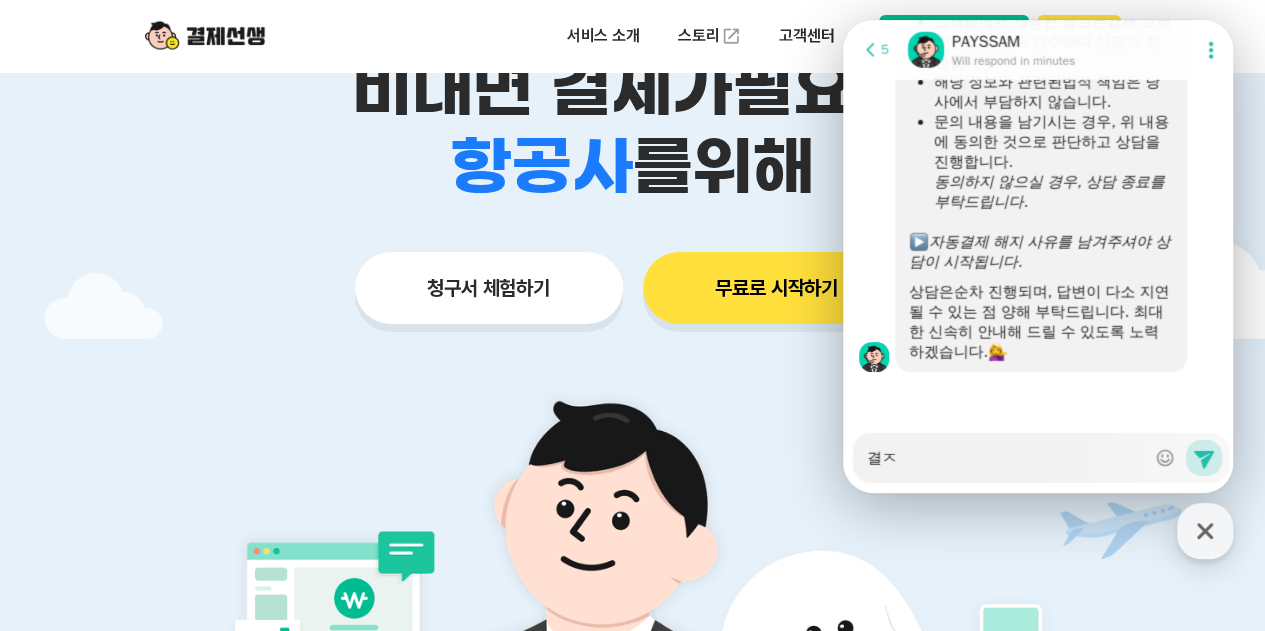 type on "x" 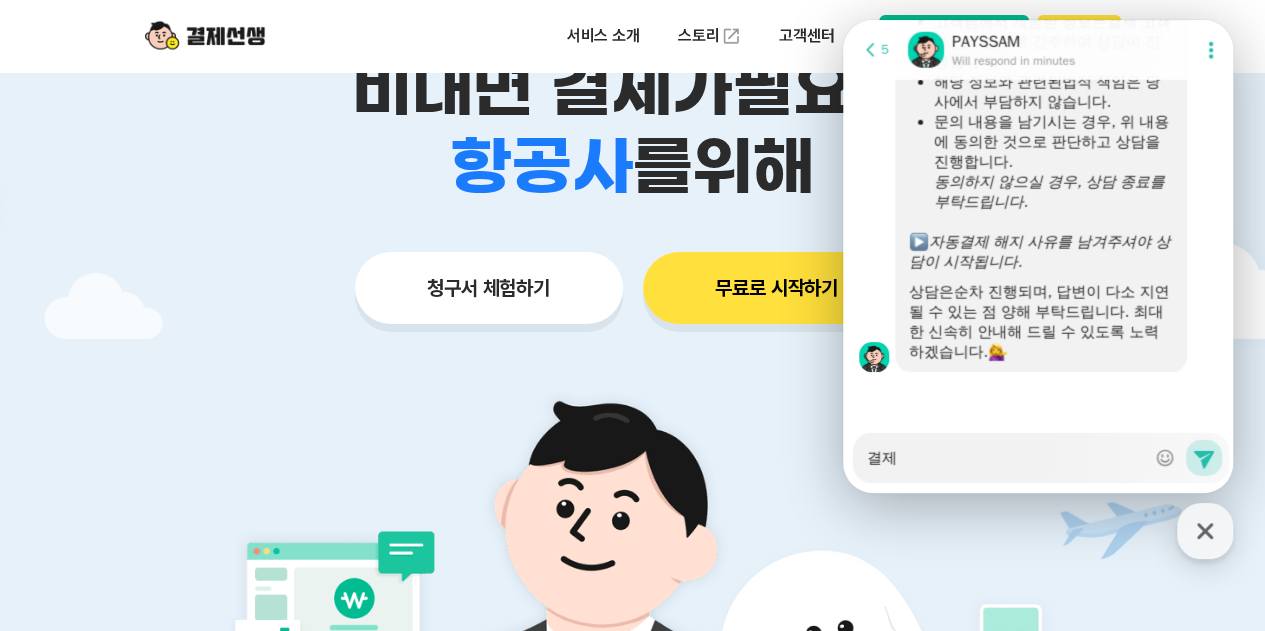 type on "결제" 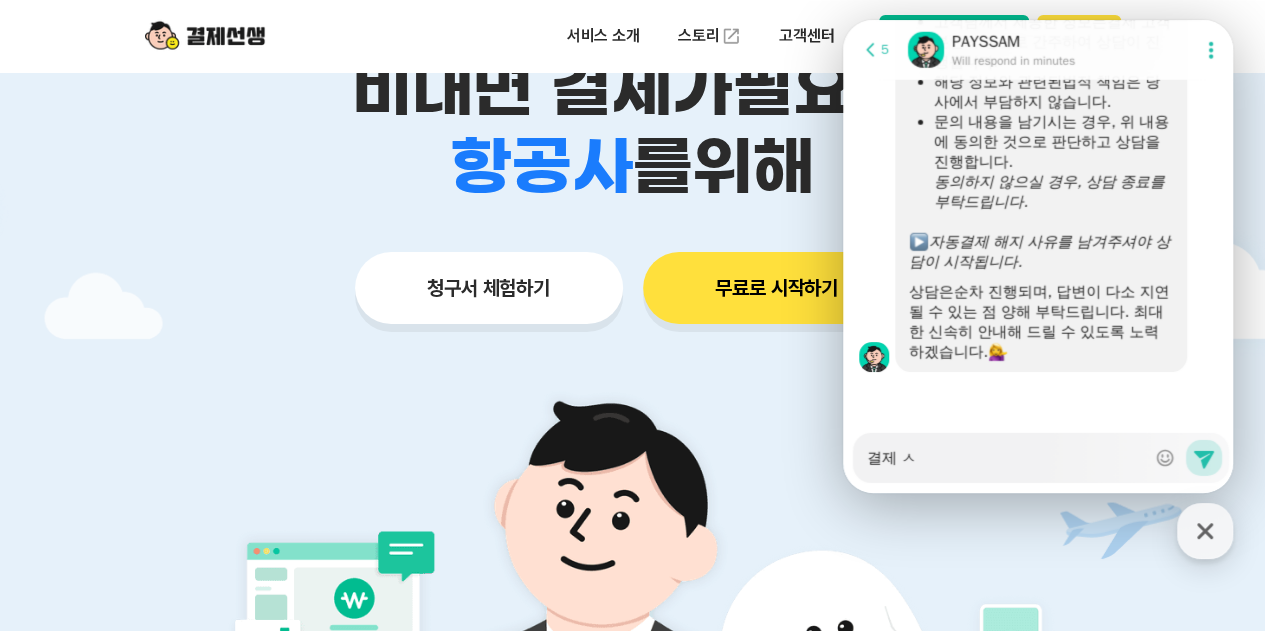 type on "결제 시" 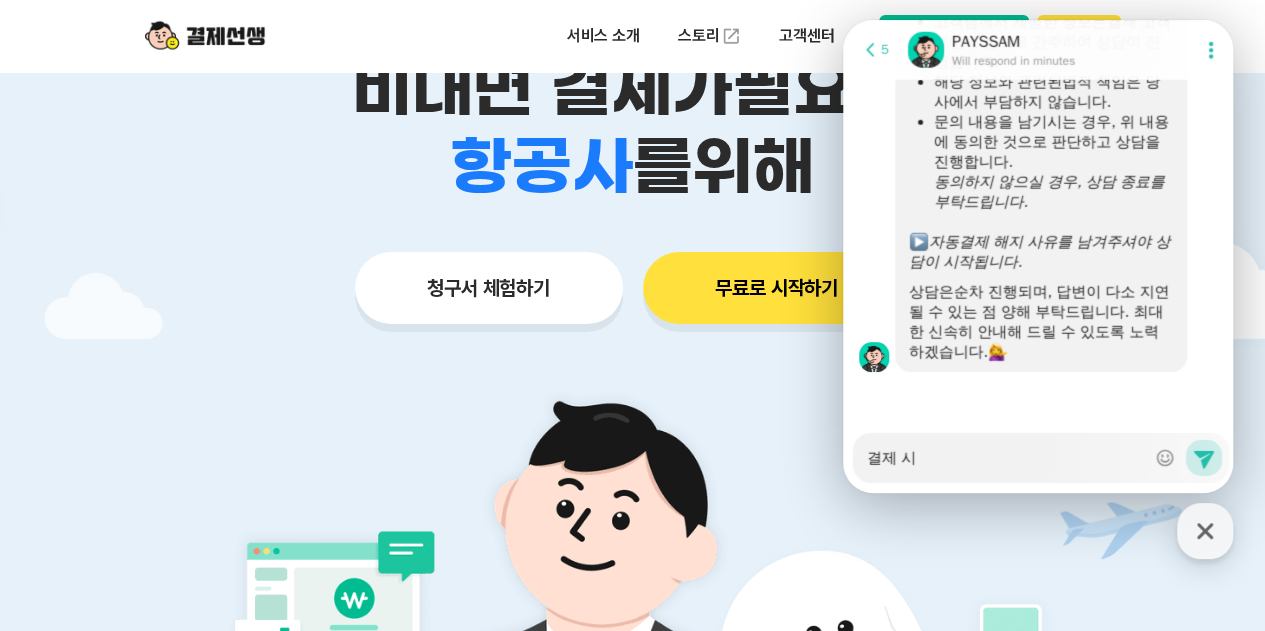 type on "x" 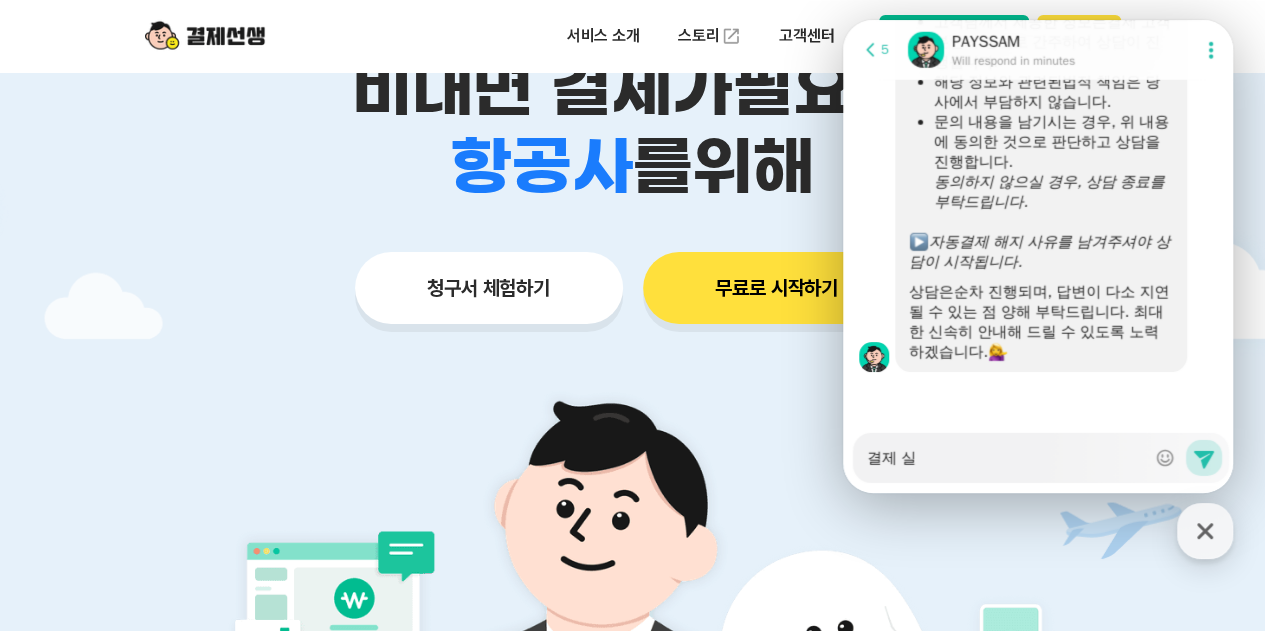 type on "x" 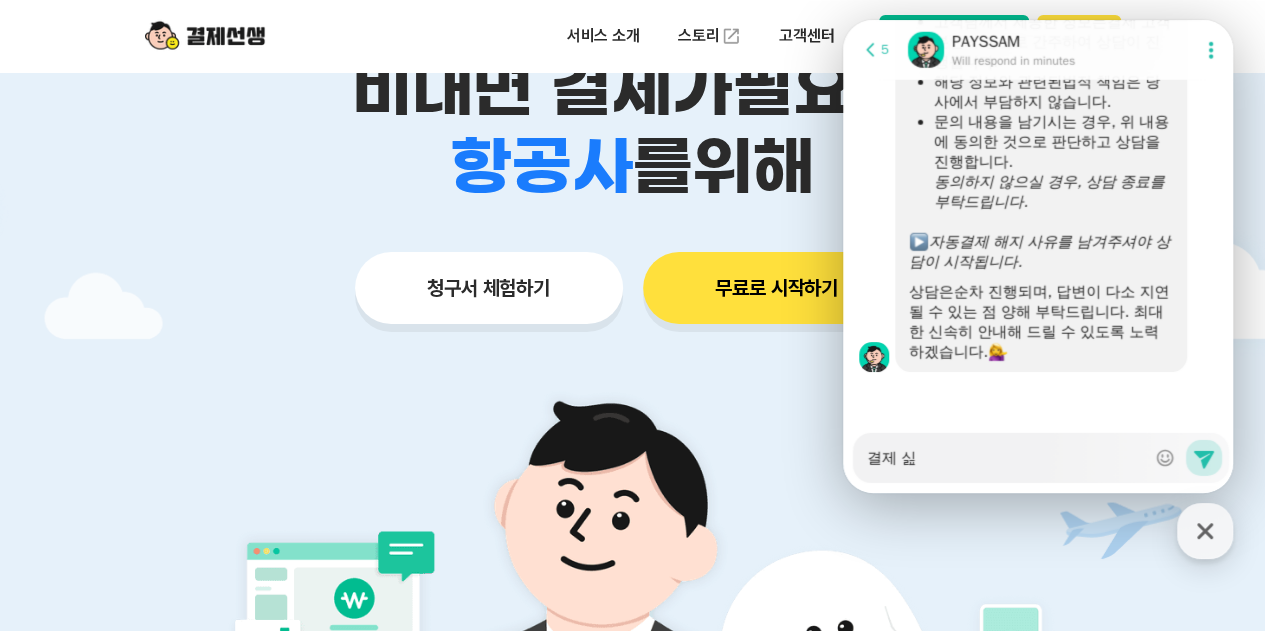type on "x" 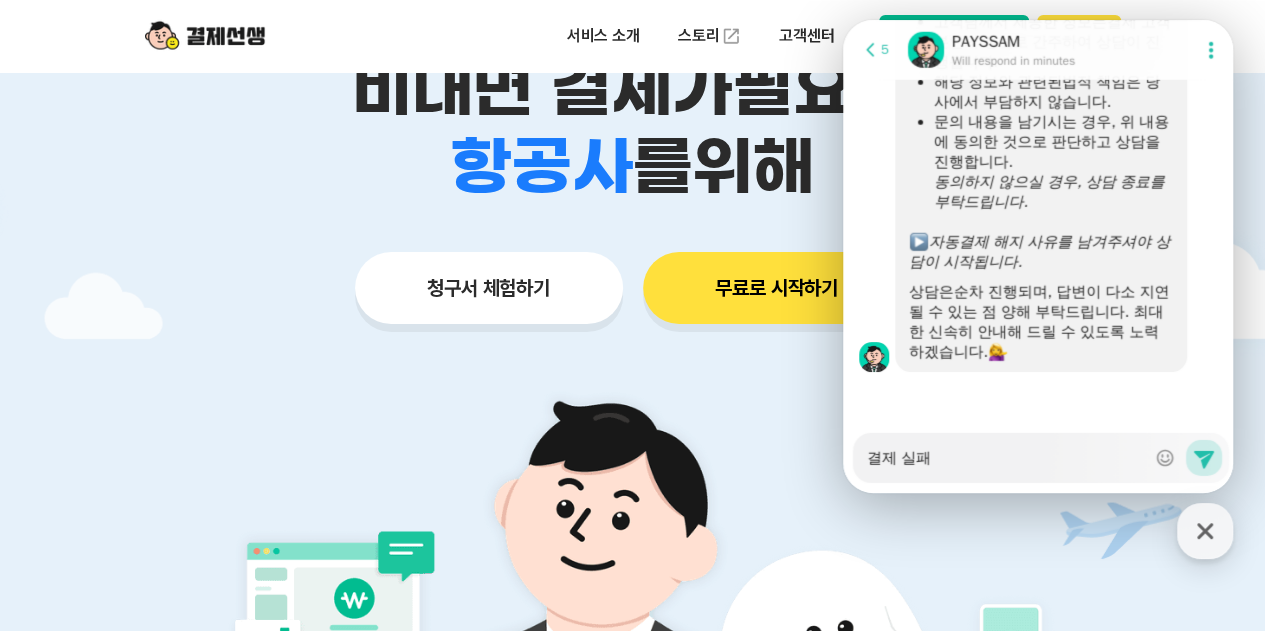 type on "x" 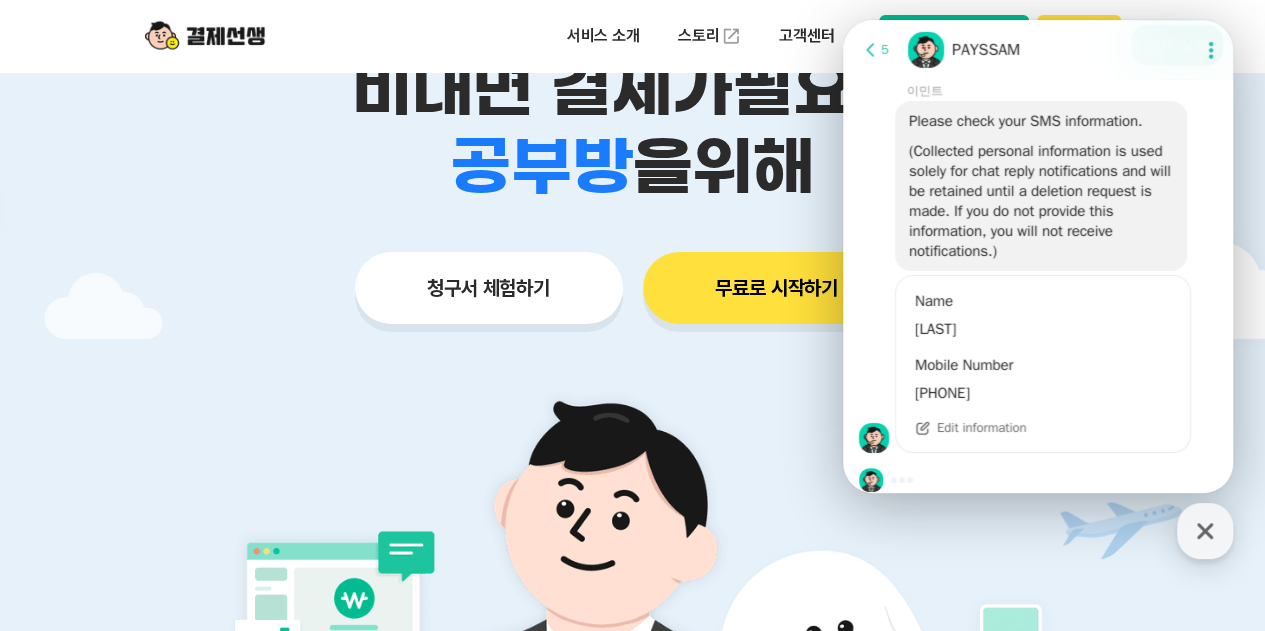 scroll, scrollTop: 3286, scrollLeft: 0, axis: vertical 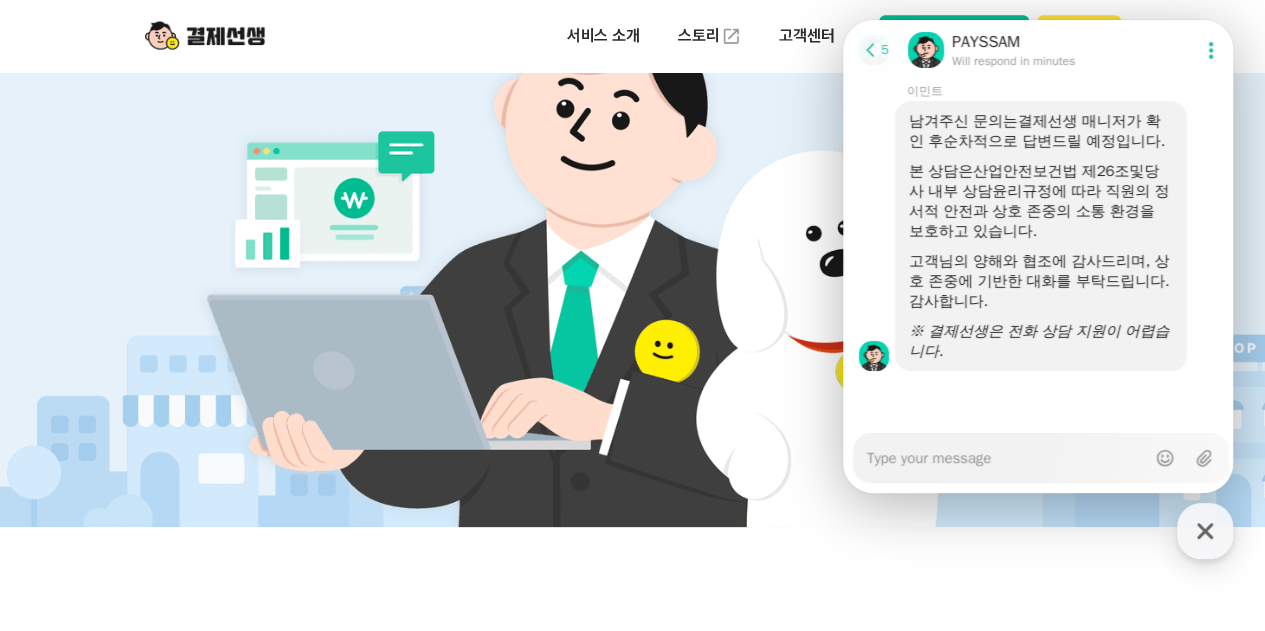 type on "x" 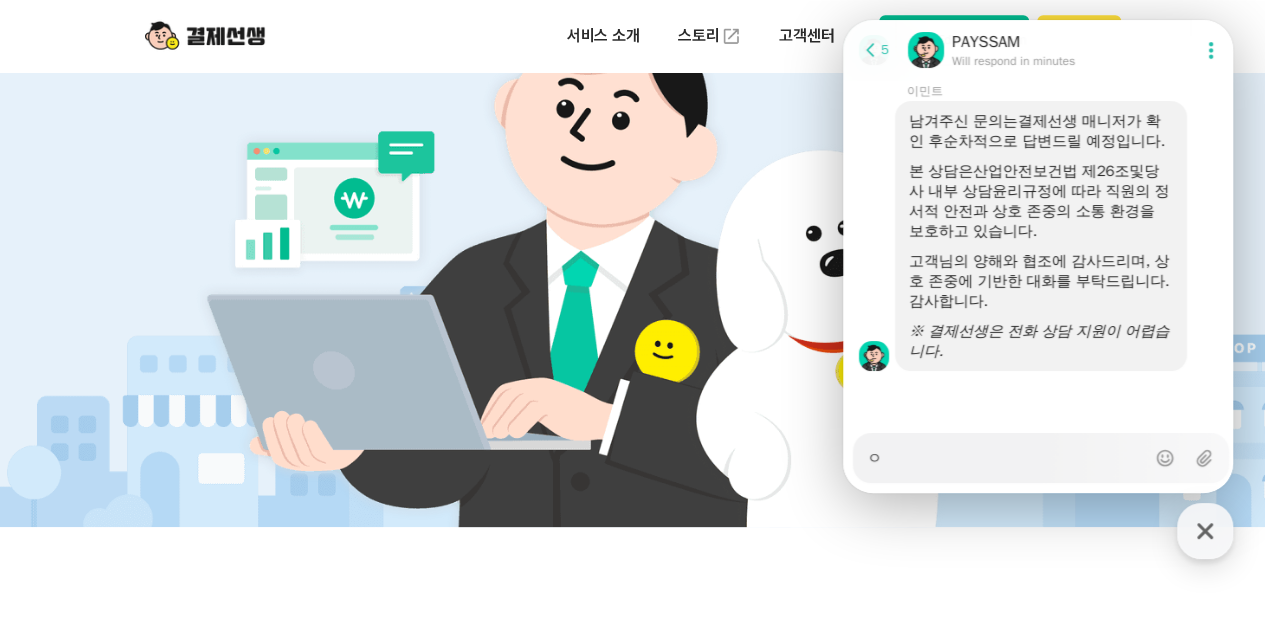 type on "x" 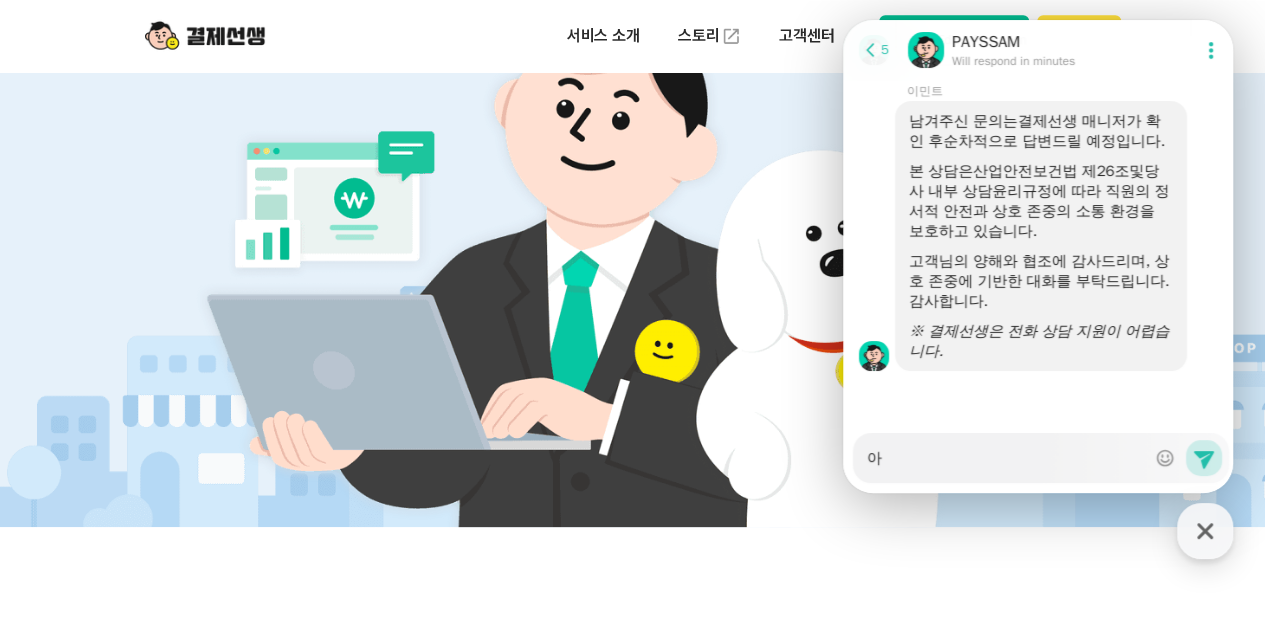 type on "x" 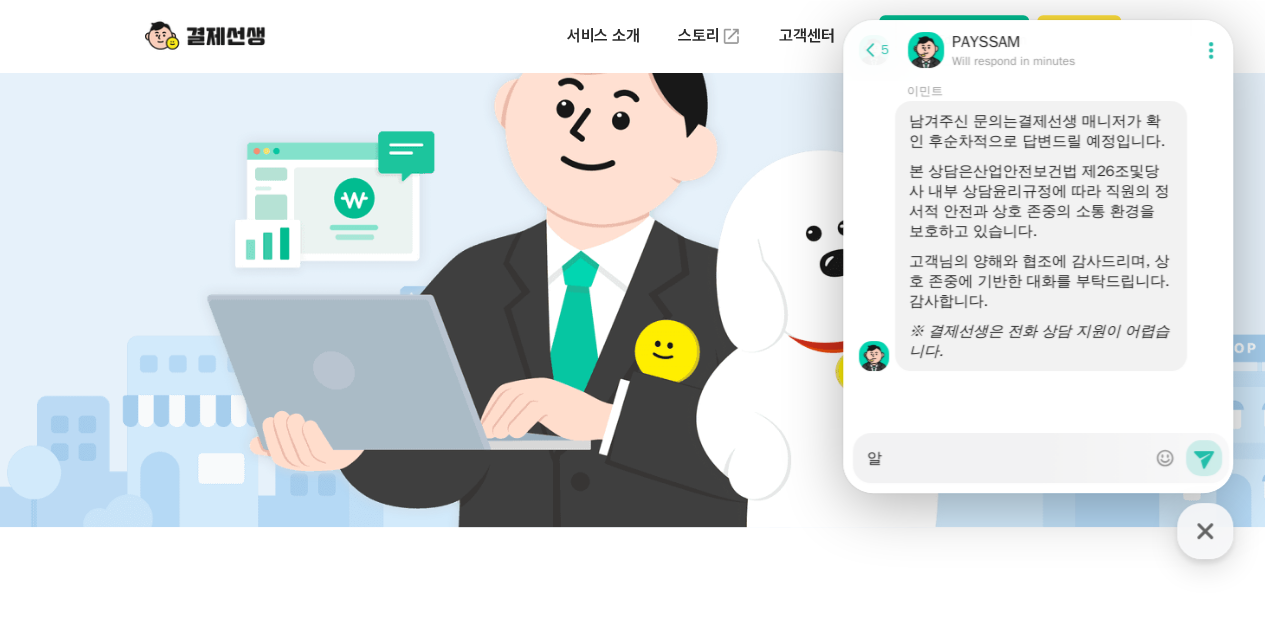 type on "x" 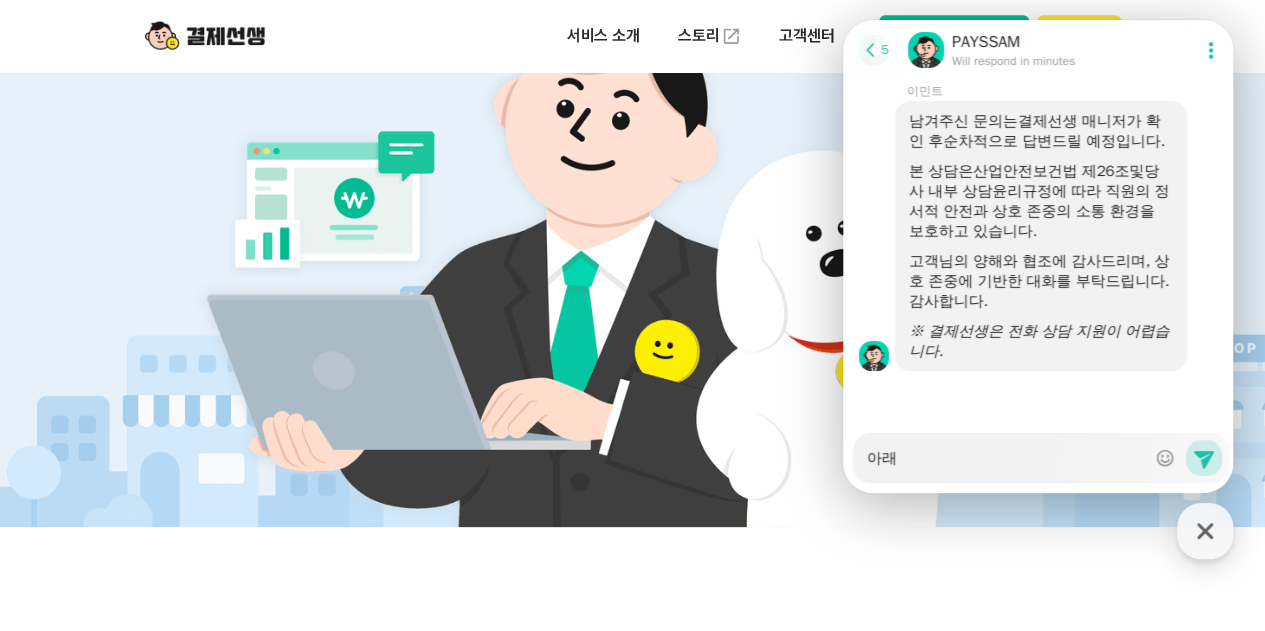 type on "아래" 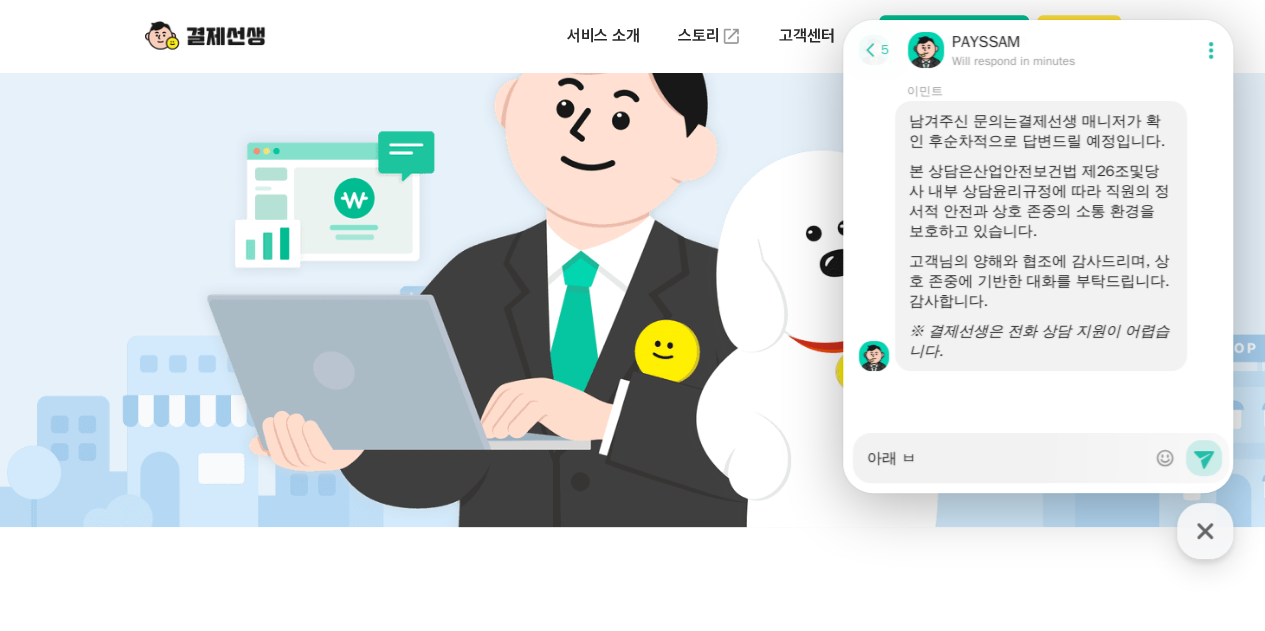 type on "x" 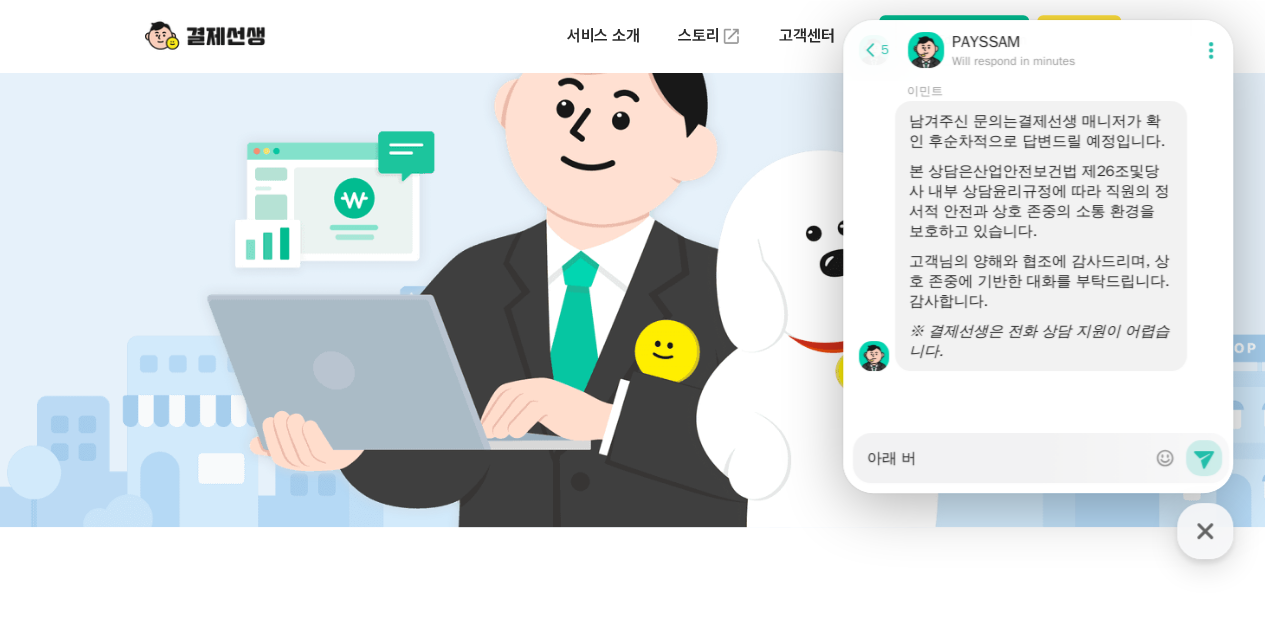 type on "아래 번" 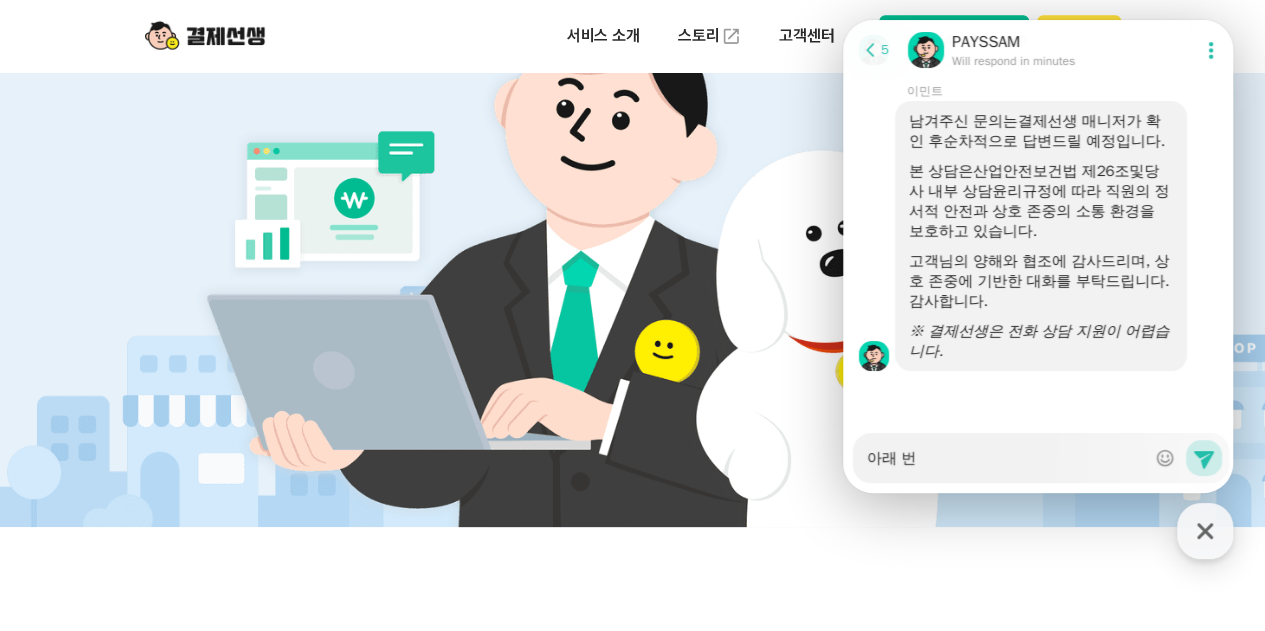 type on "x" 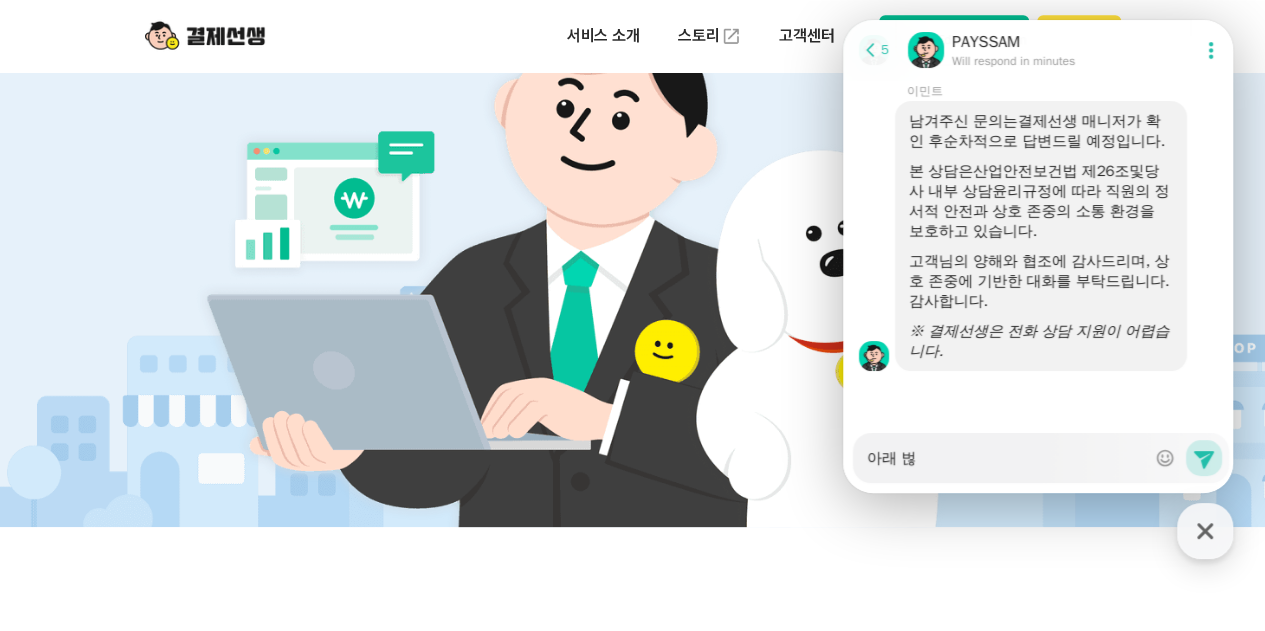 type on "x" 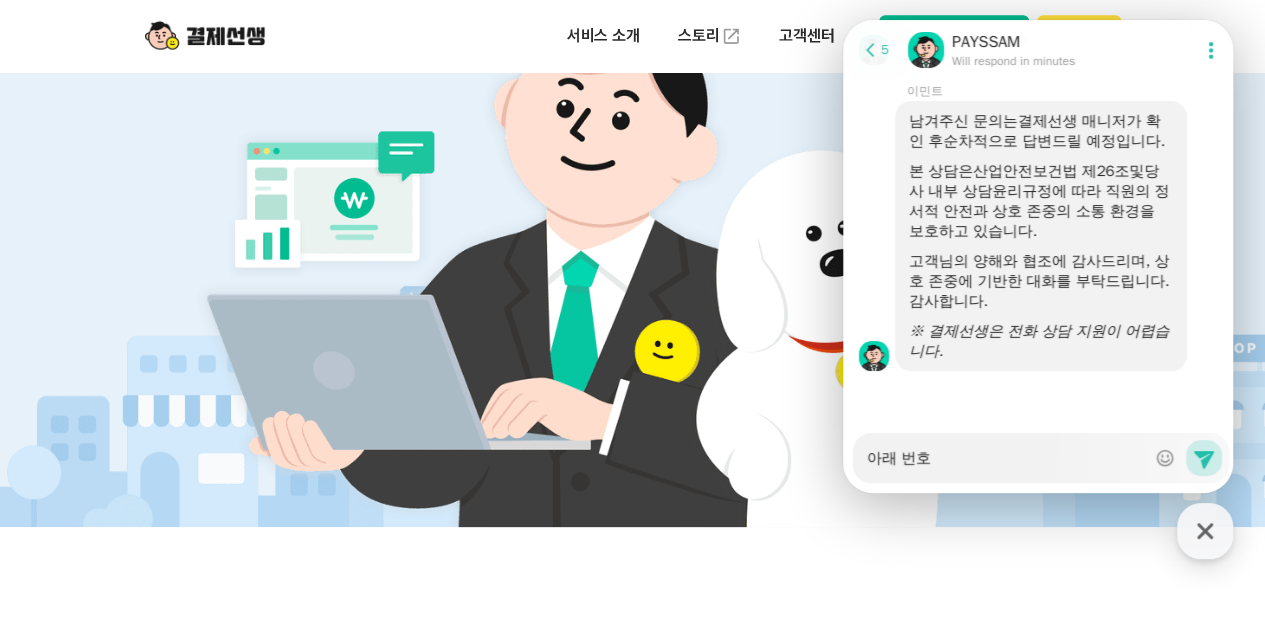type on "x" 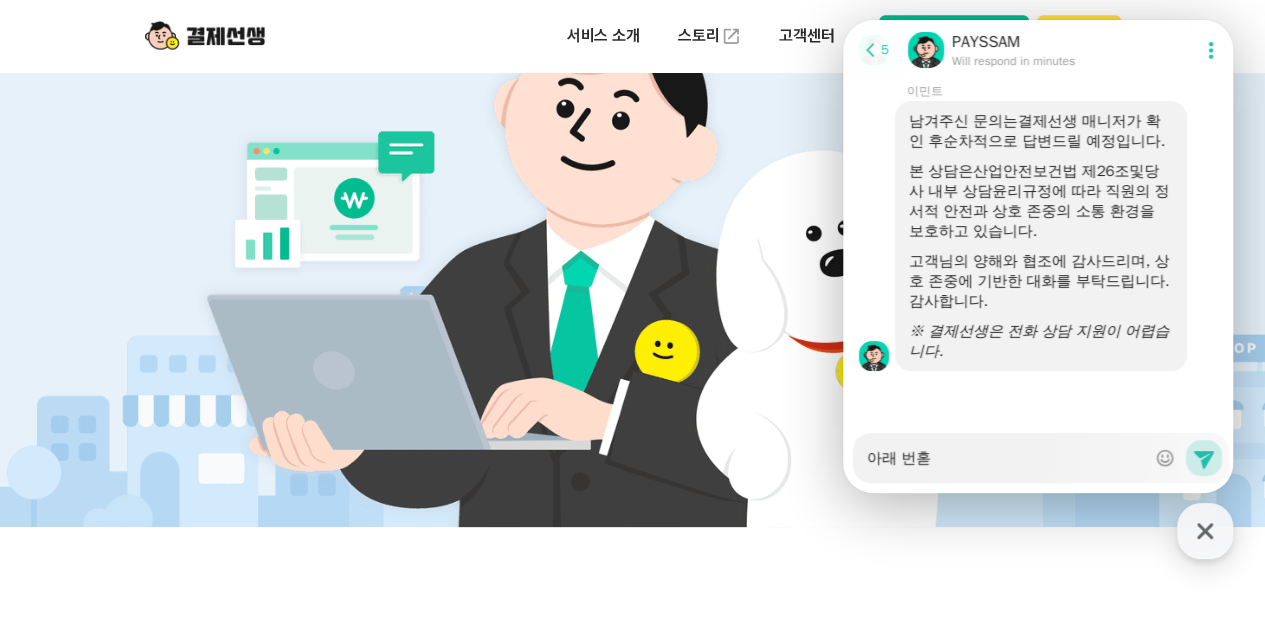 type on "x" 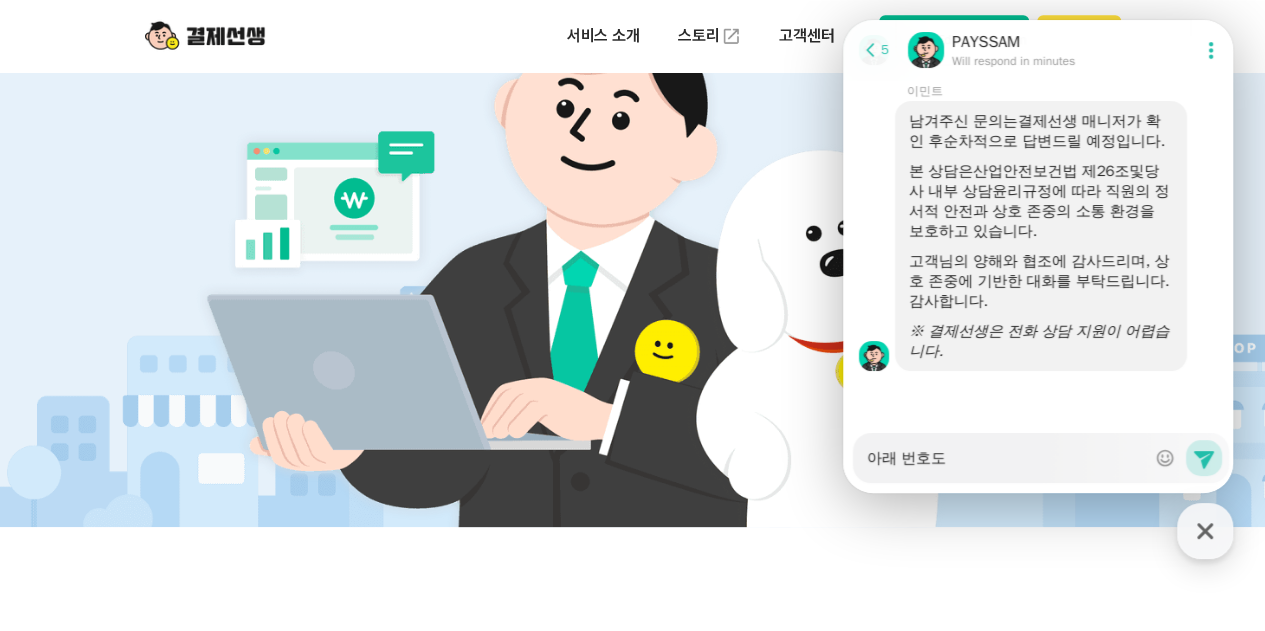 type on "아래 번호도" 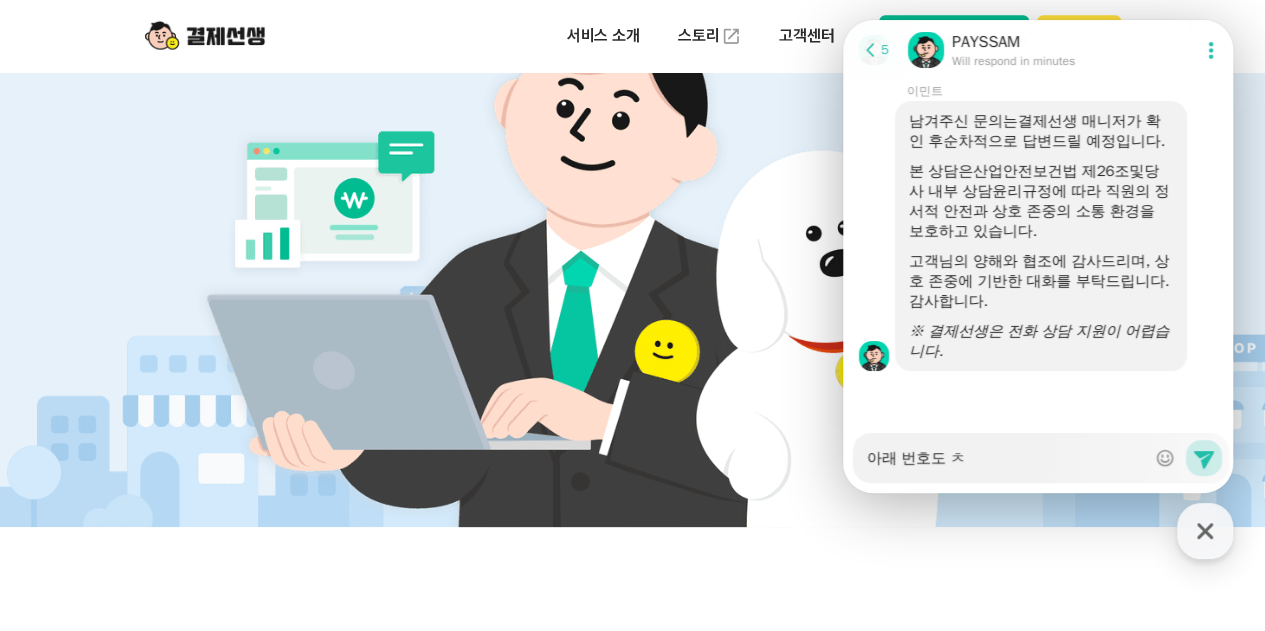 type on "x" 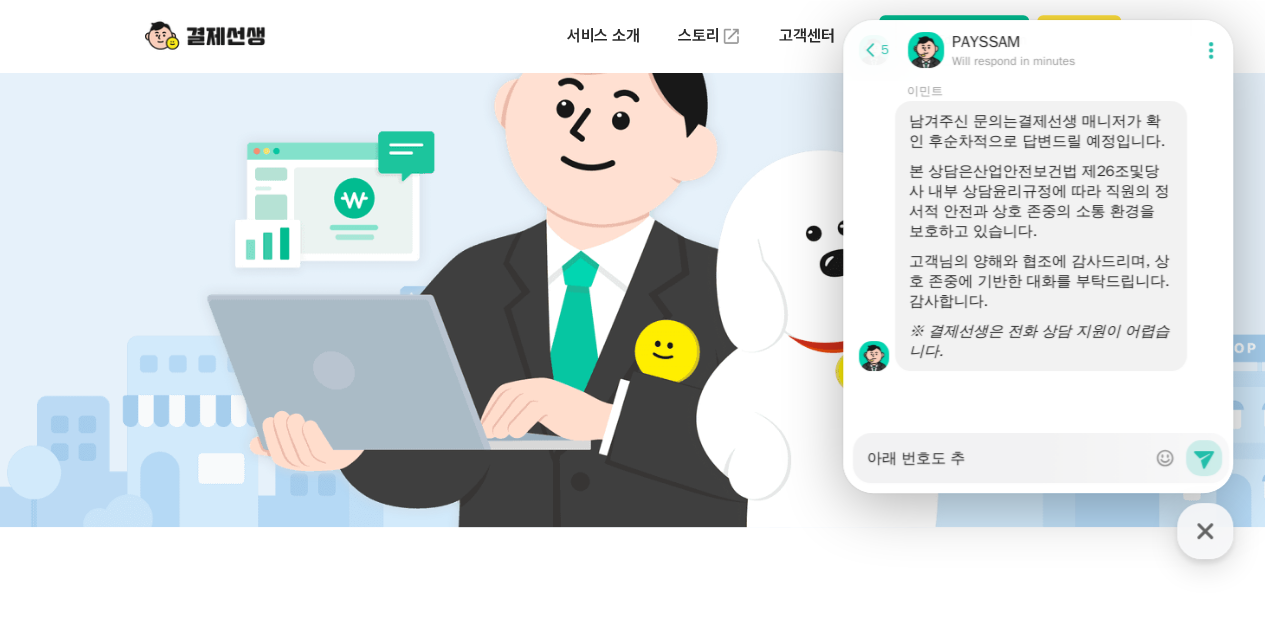 type on "x" 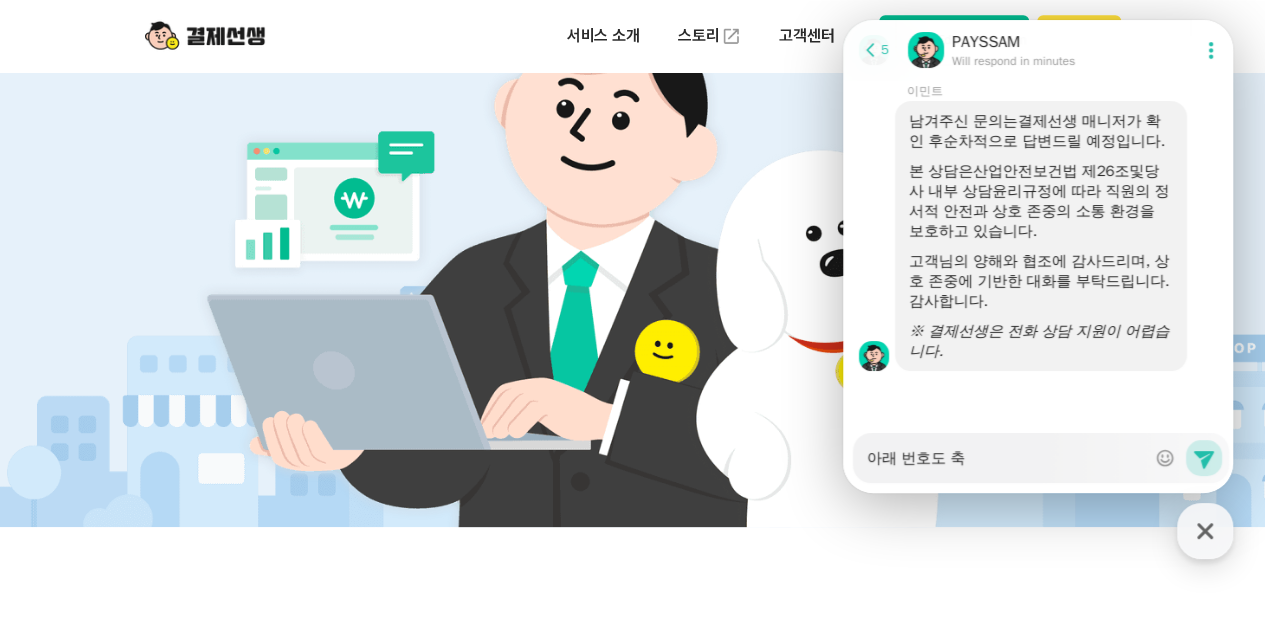 type on "x" 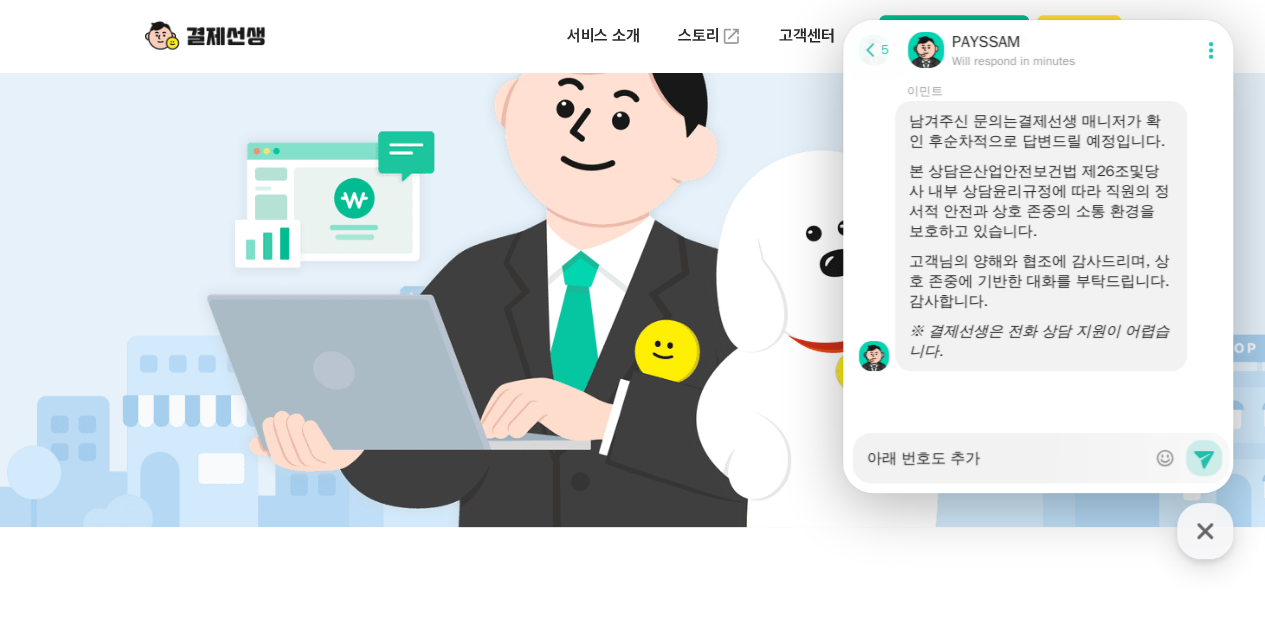 type on "x" 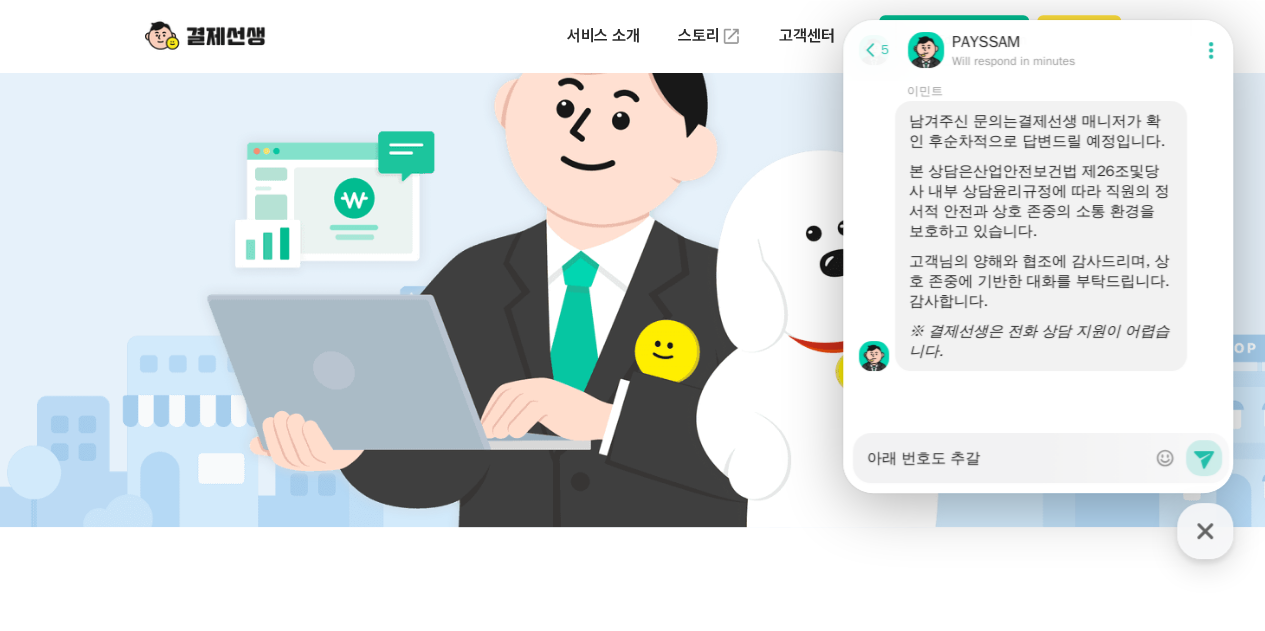 type on "아래 번호도 추가로" 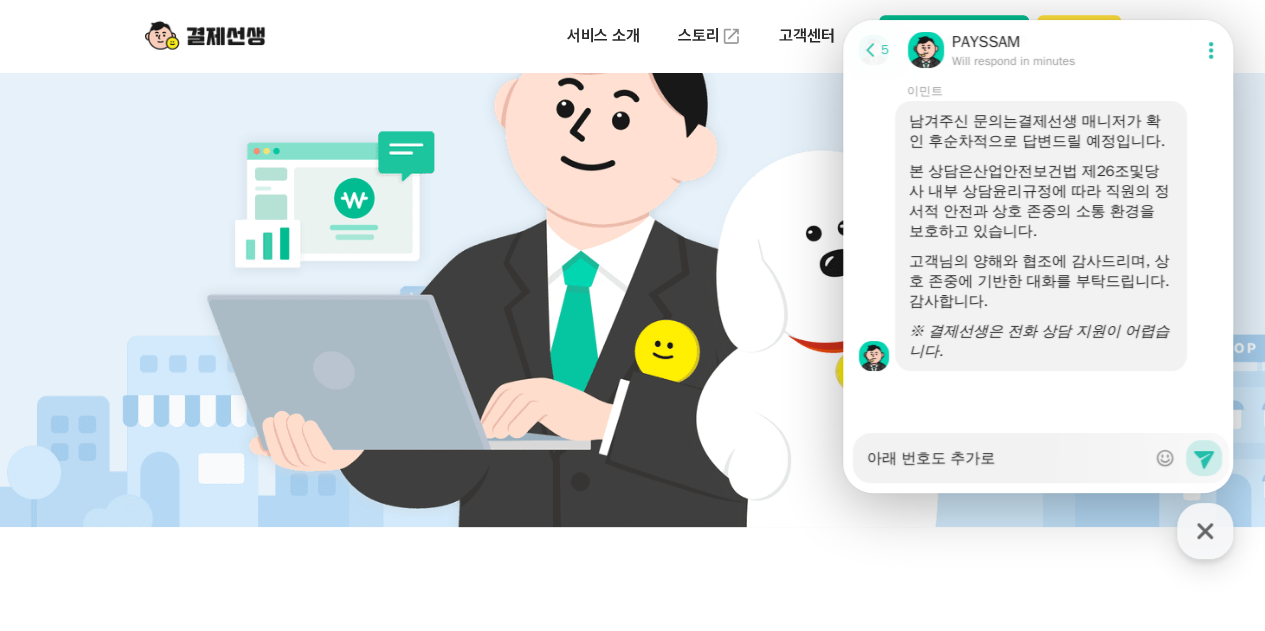 type on "x" 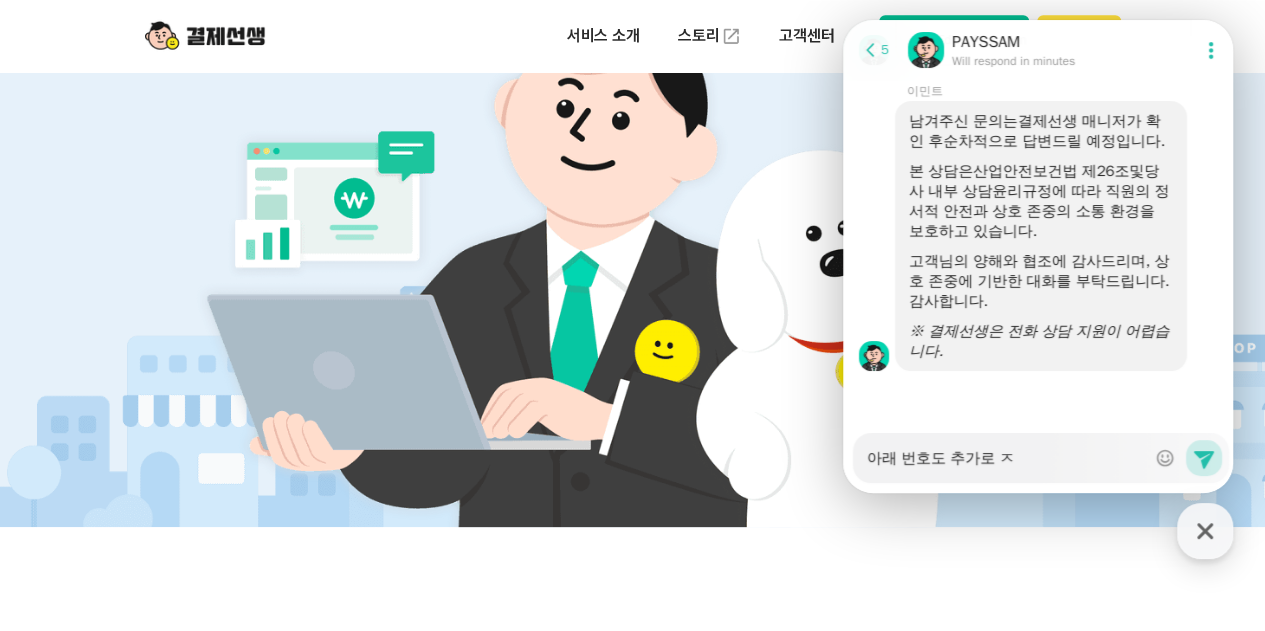 type on "x" 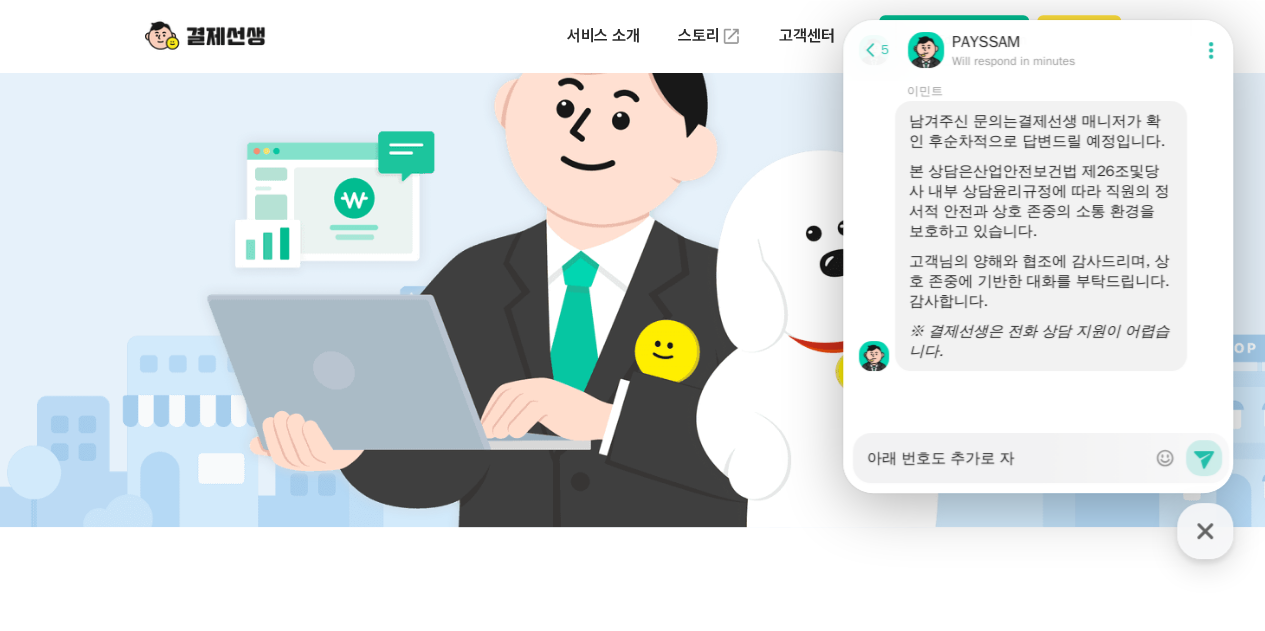 type on "아래 번호도 추가로 잗" 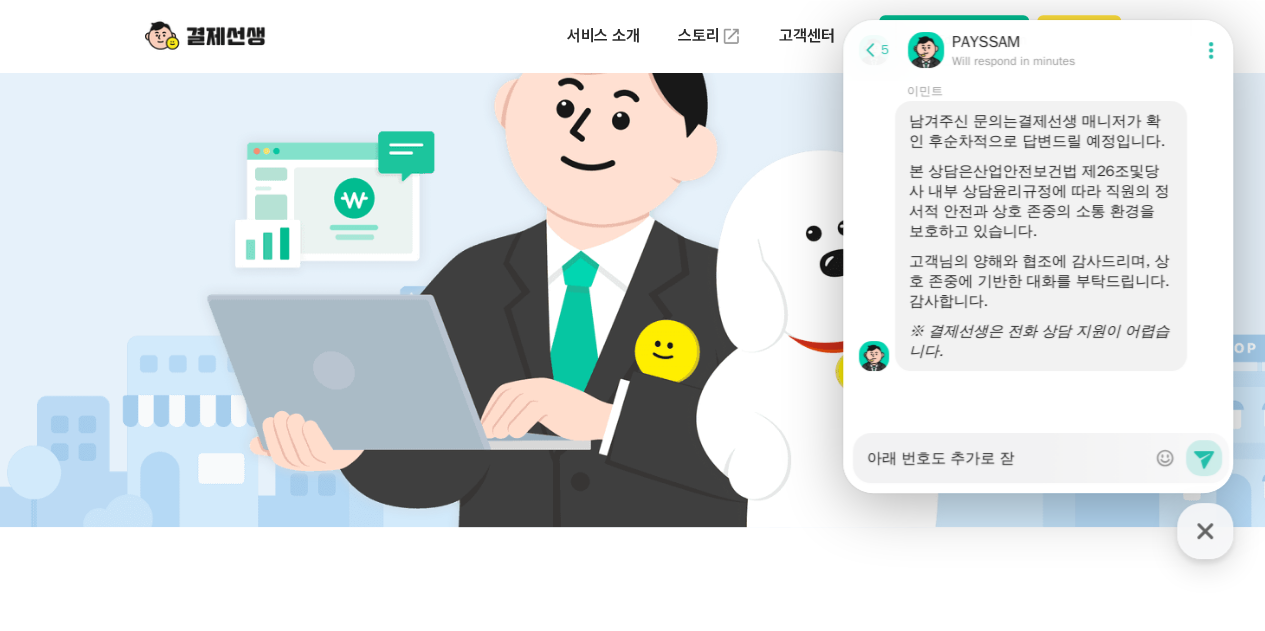 type on "x" 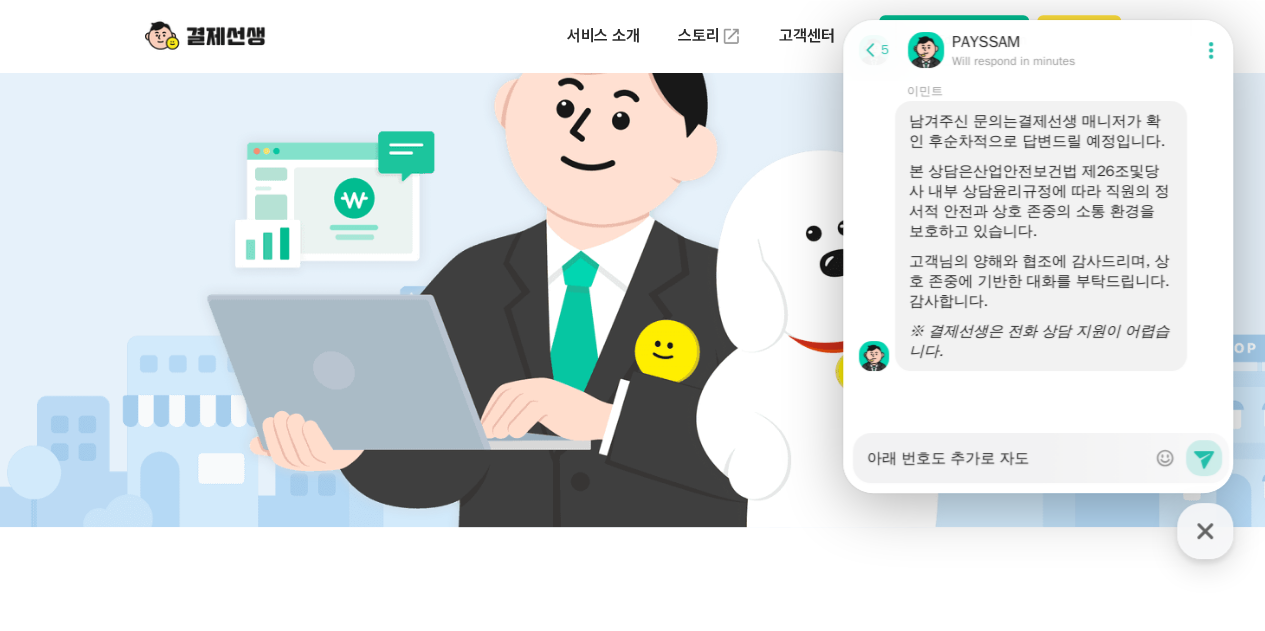 type on "x" 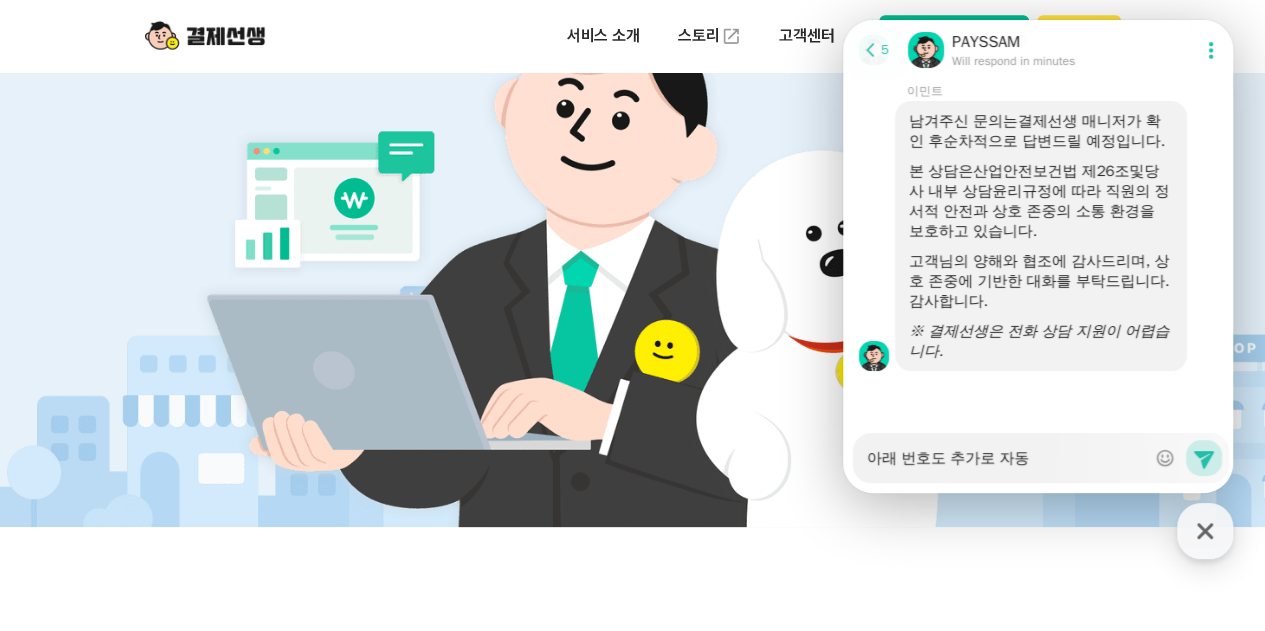 type on "아래 번호도 추가로 자동ㄱ" 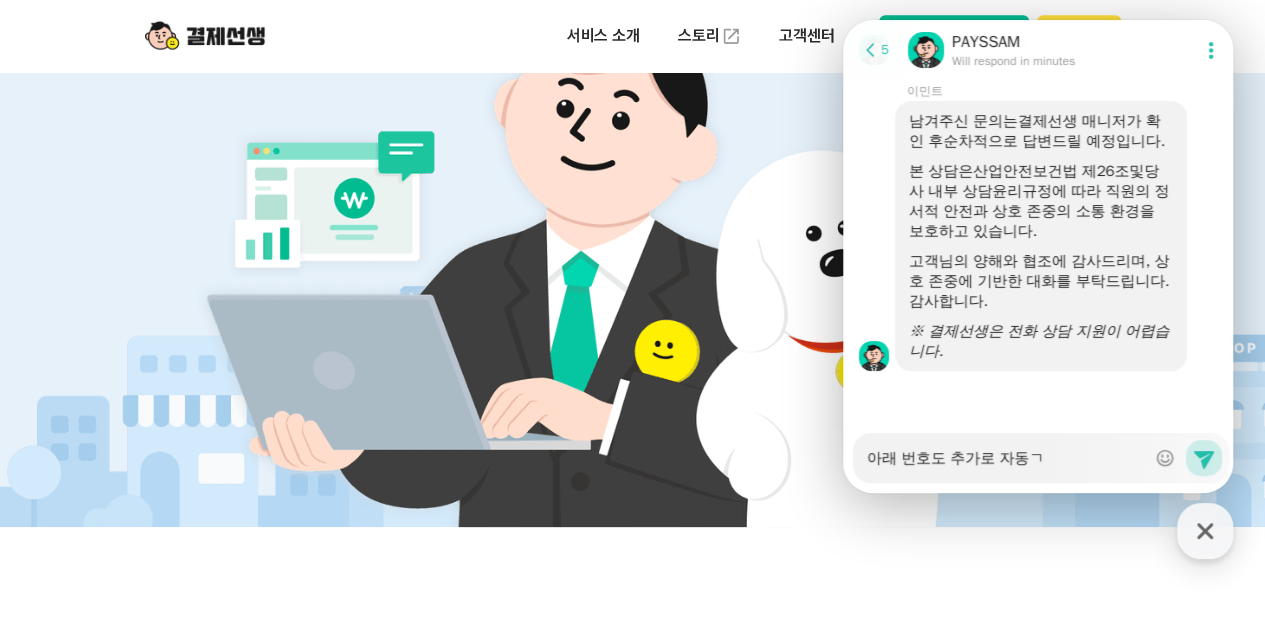 type on "x" 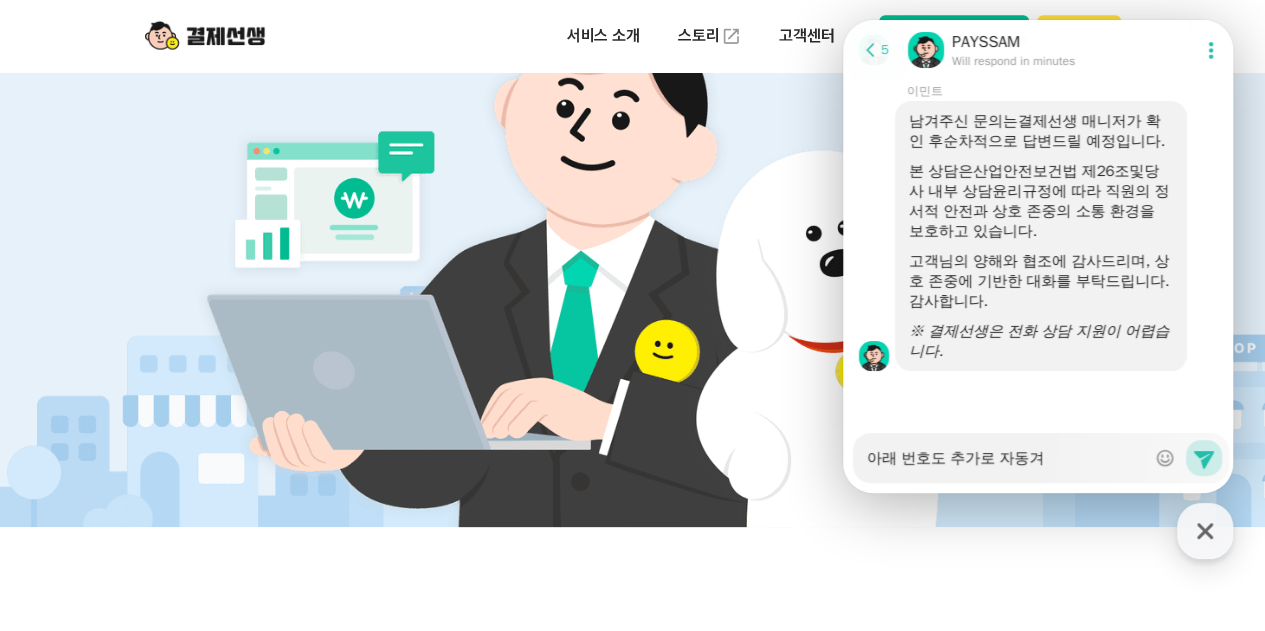 type on "x" 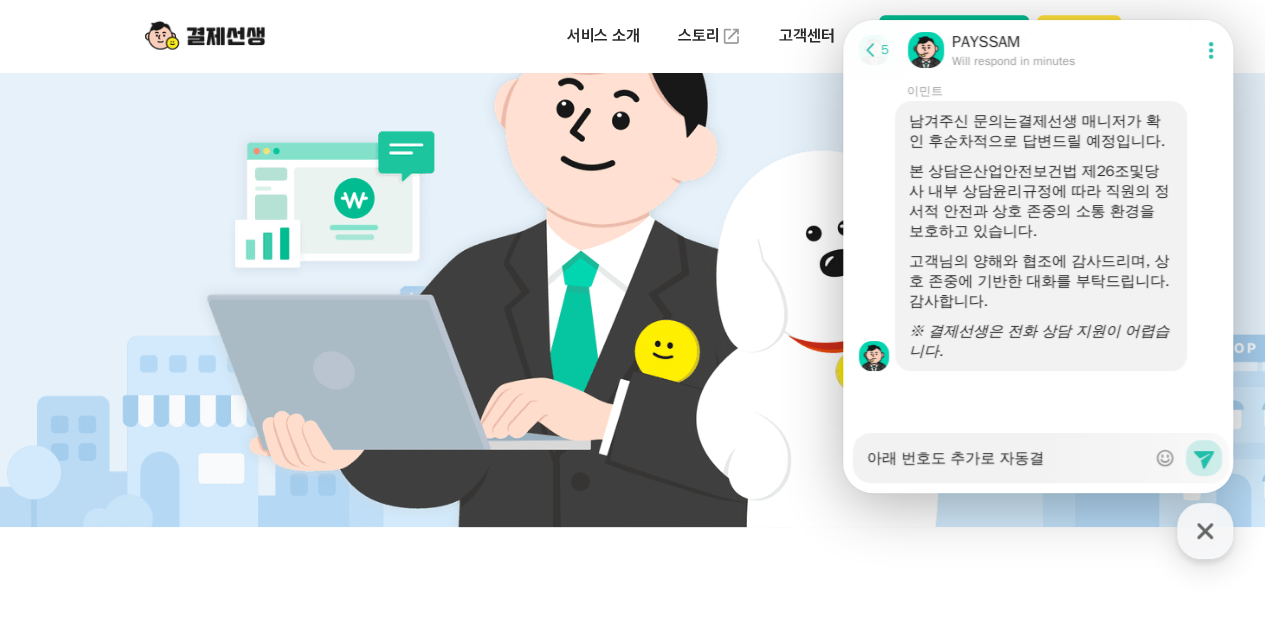 type on "아래 번호도 추가로 자동결ㅈ" 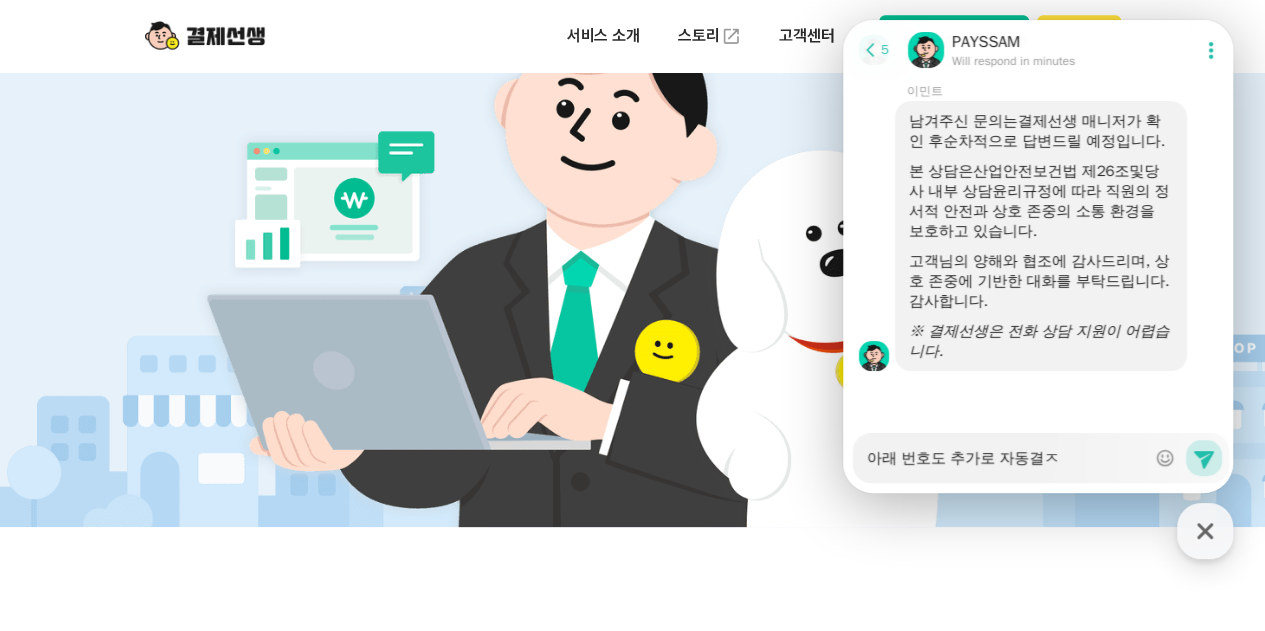 type on "x" 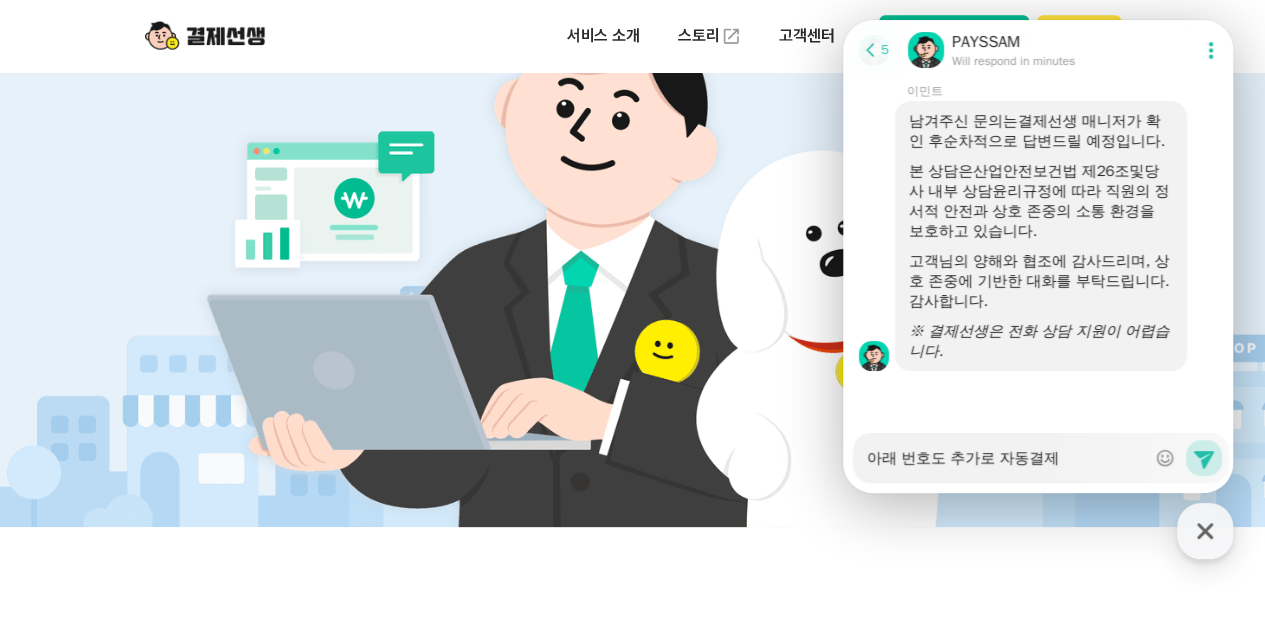 type on "아래 번호도 추가로 자동결제" 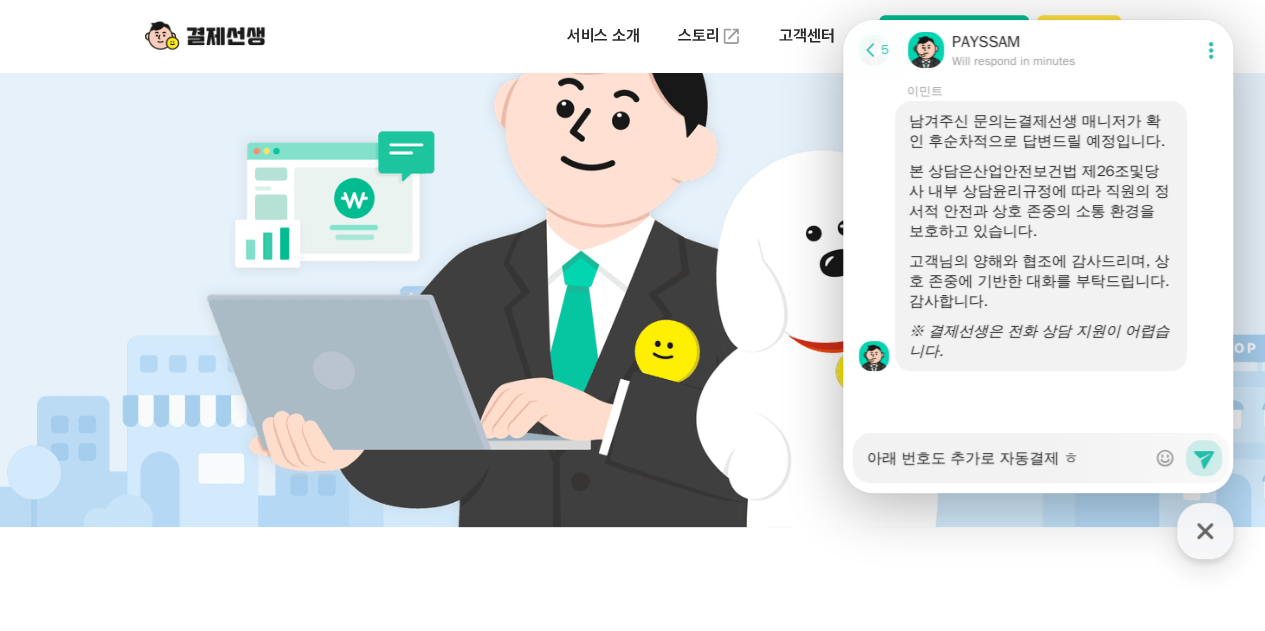 type on "x" 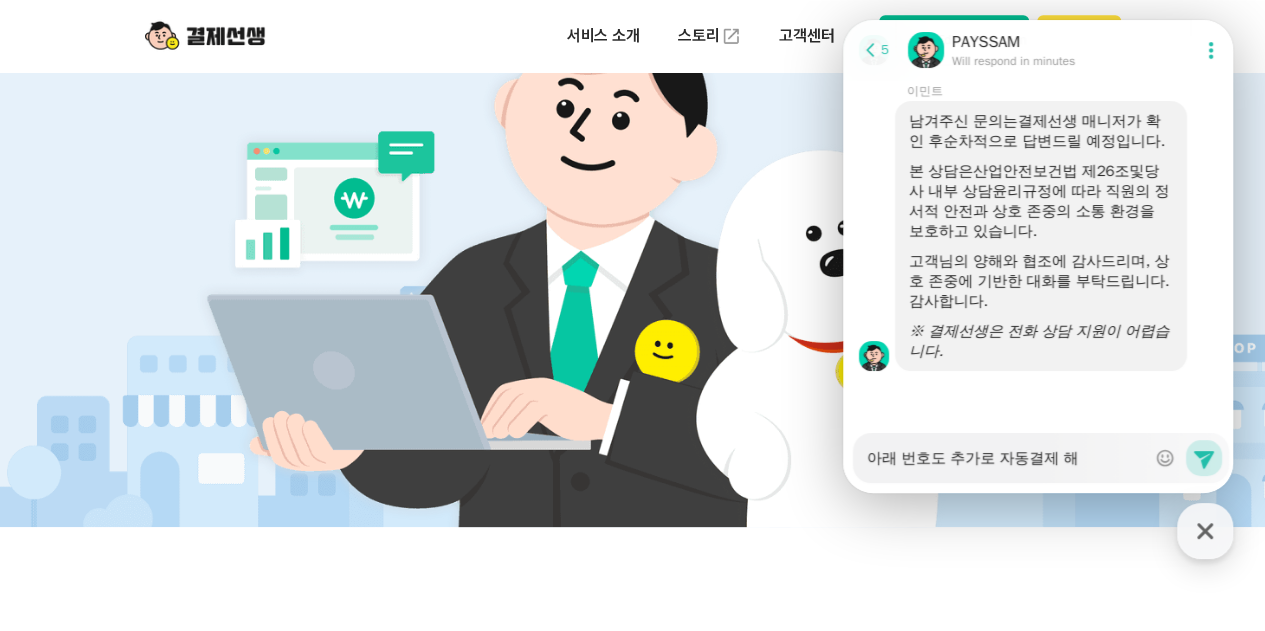 type on "x" 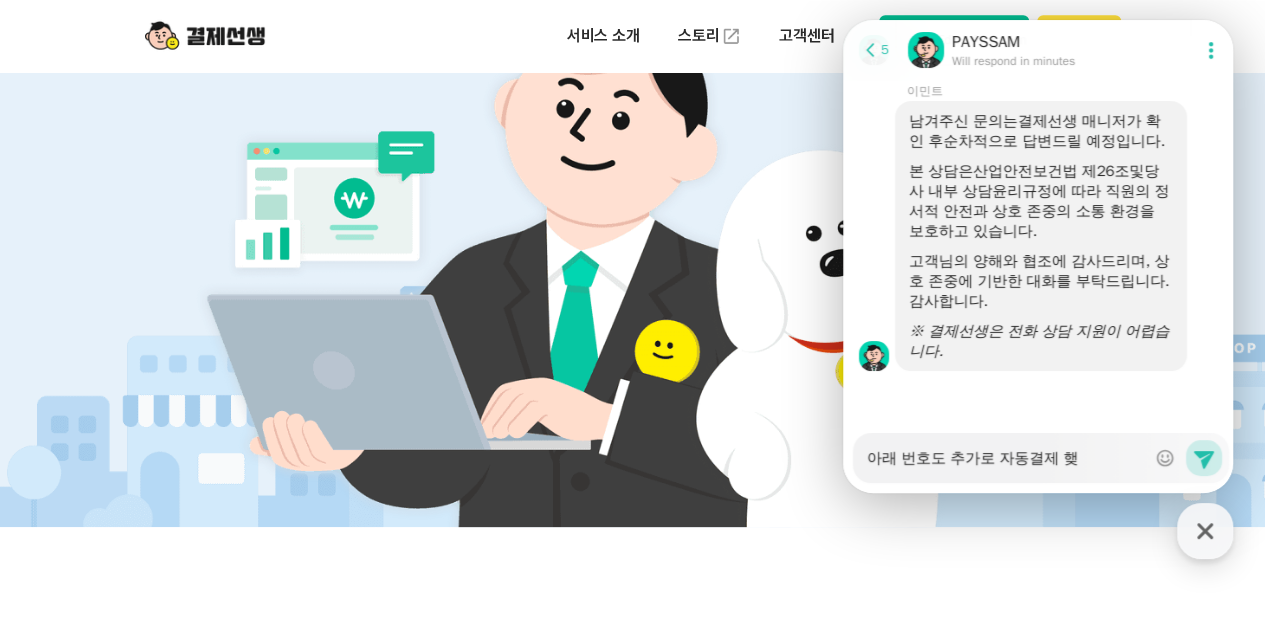 type on "아래 번호도 추가로 자동결제 해지" 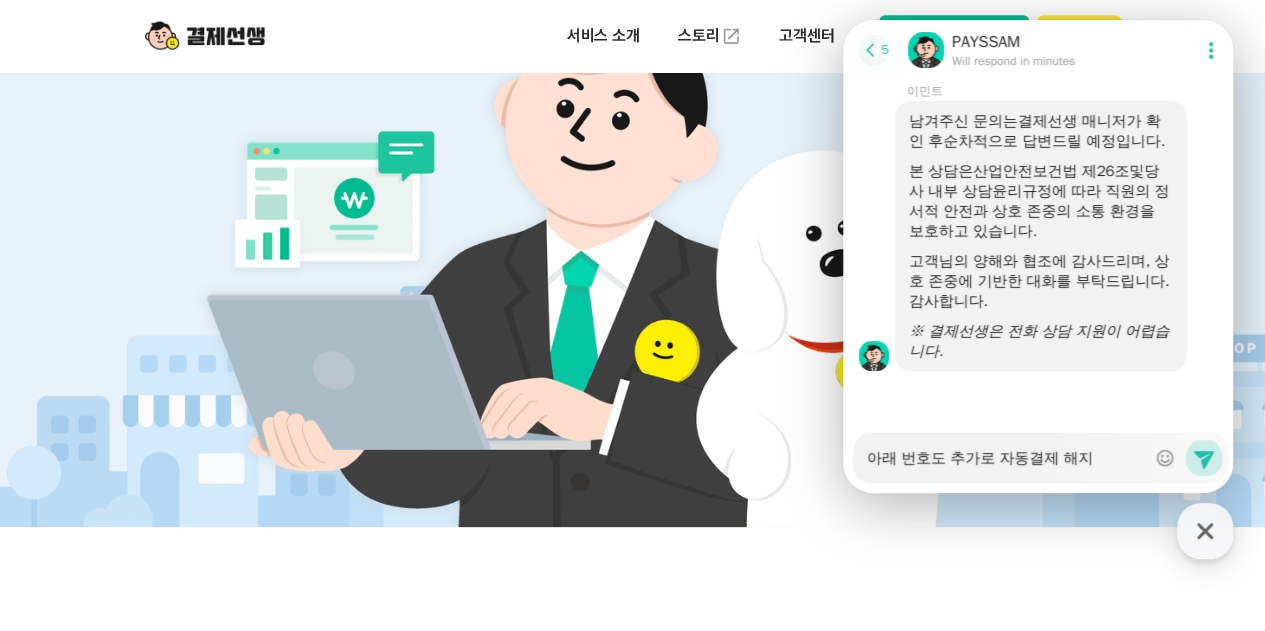 type on "x" 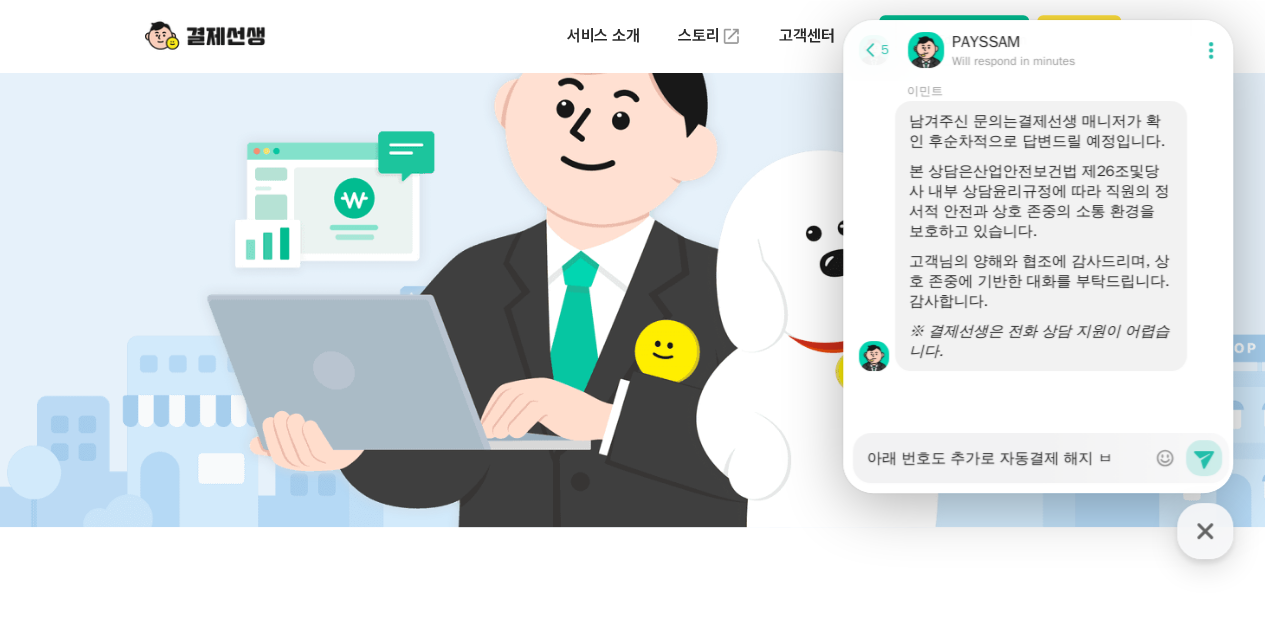 type on "x" 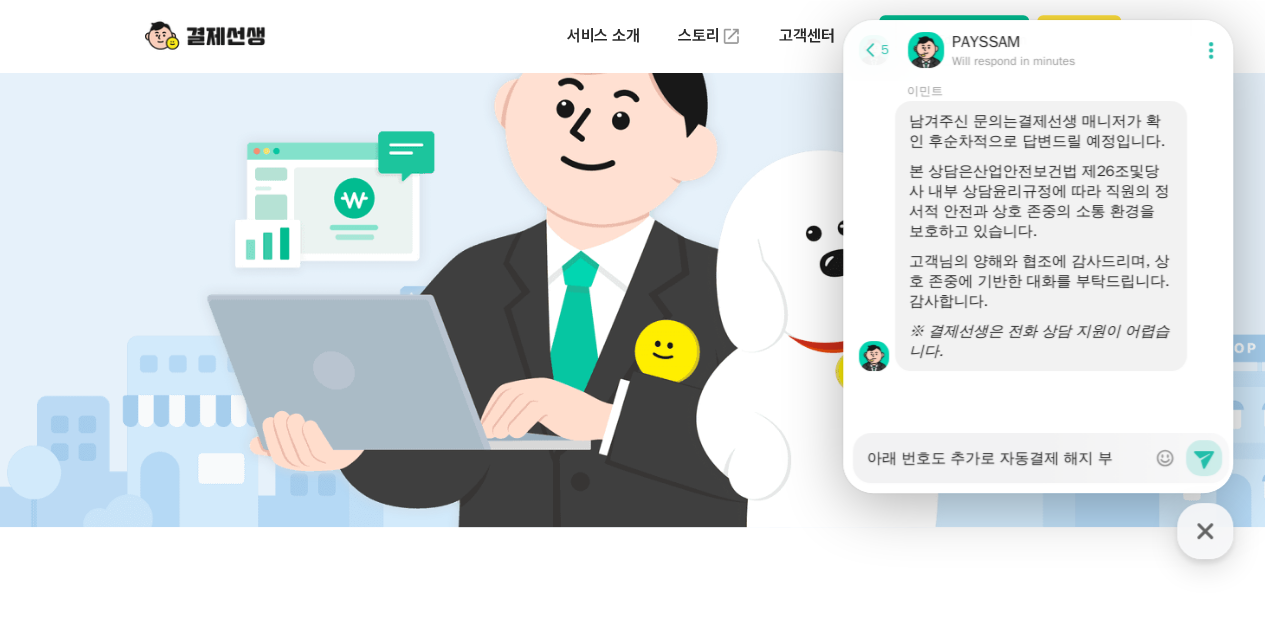 type on "x" 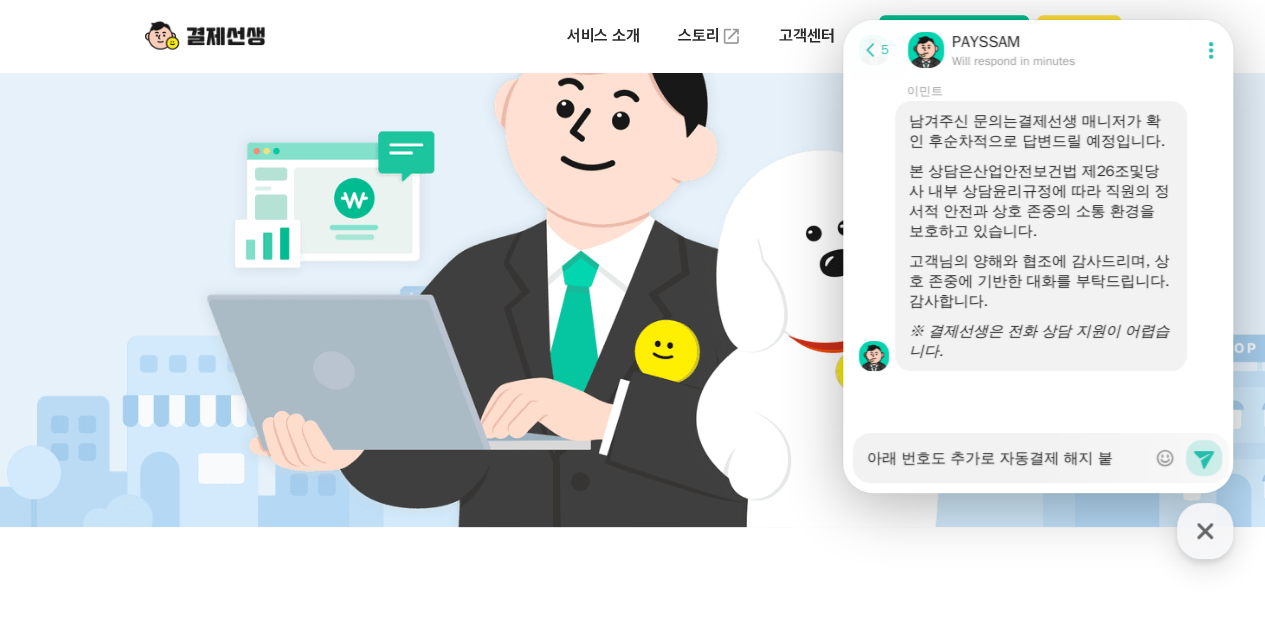 type on "아래 번호도 추가로 자동결제 해지 부타" 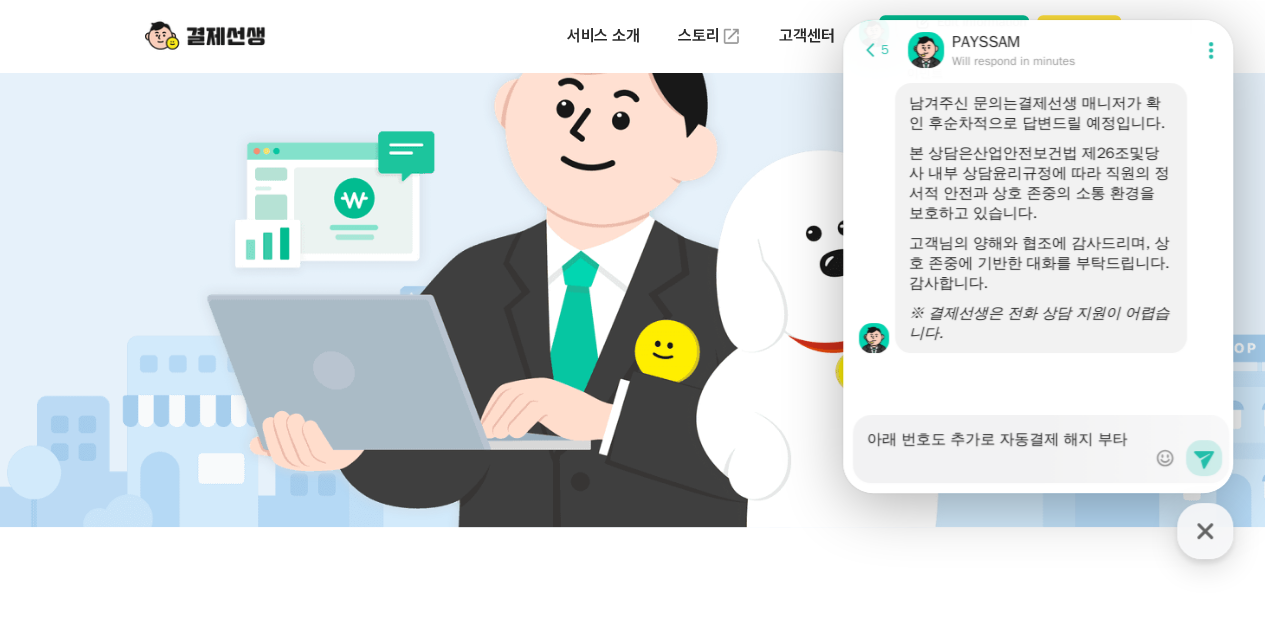 type on "x" 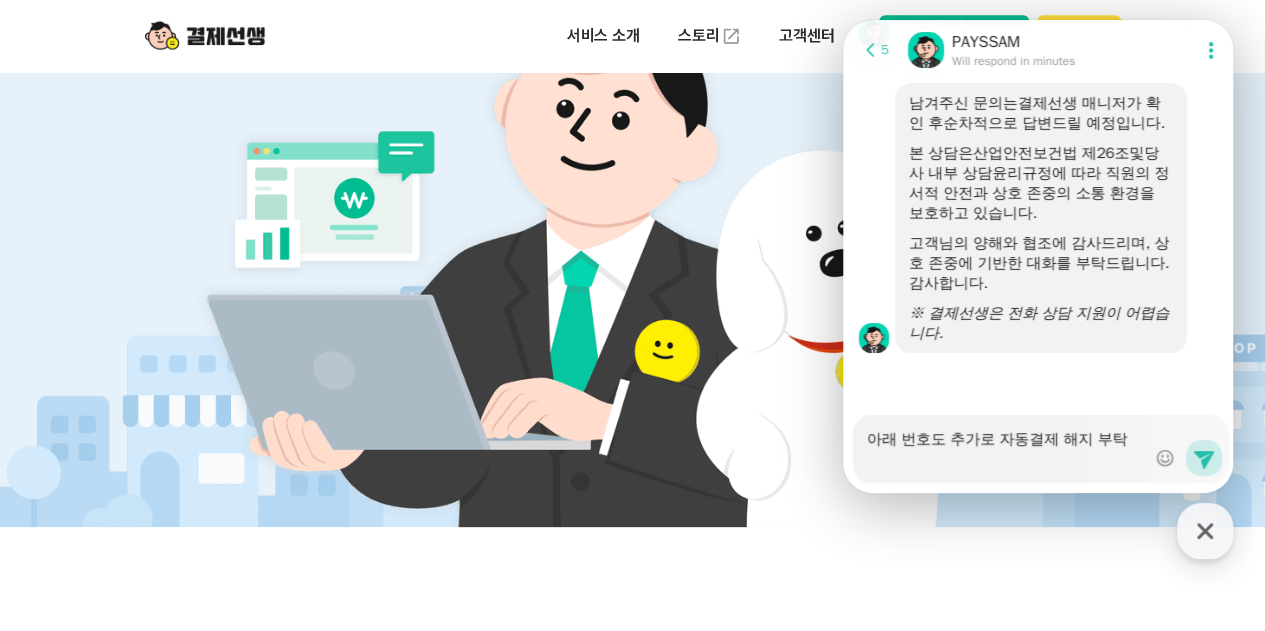 type on "x" 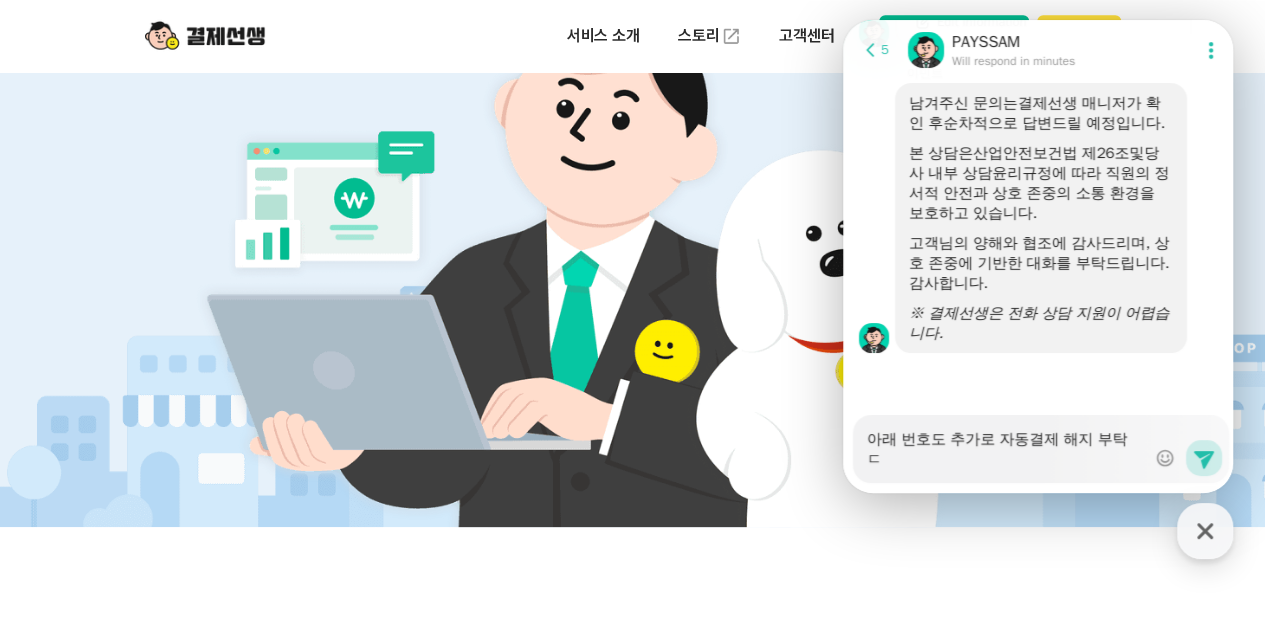 type on "아래 번호도 추가로 자동결제 해지 부탁드" 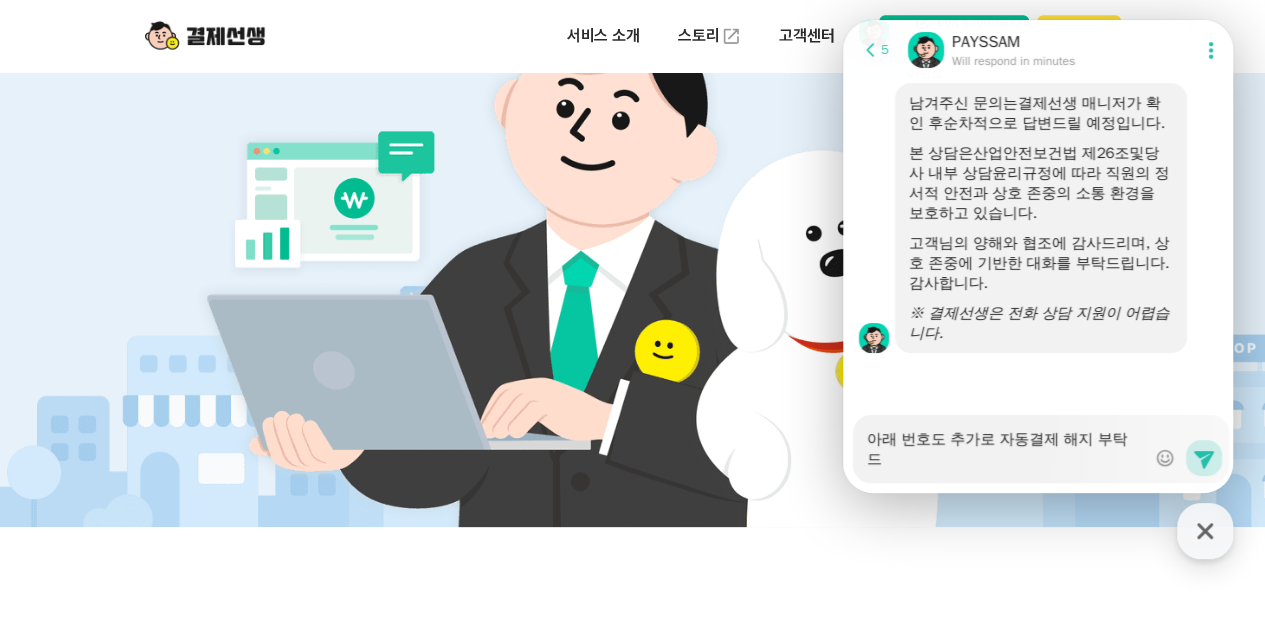 type on "x" 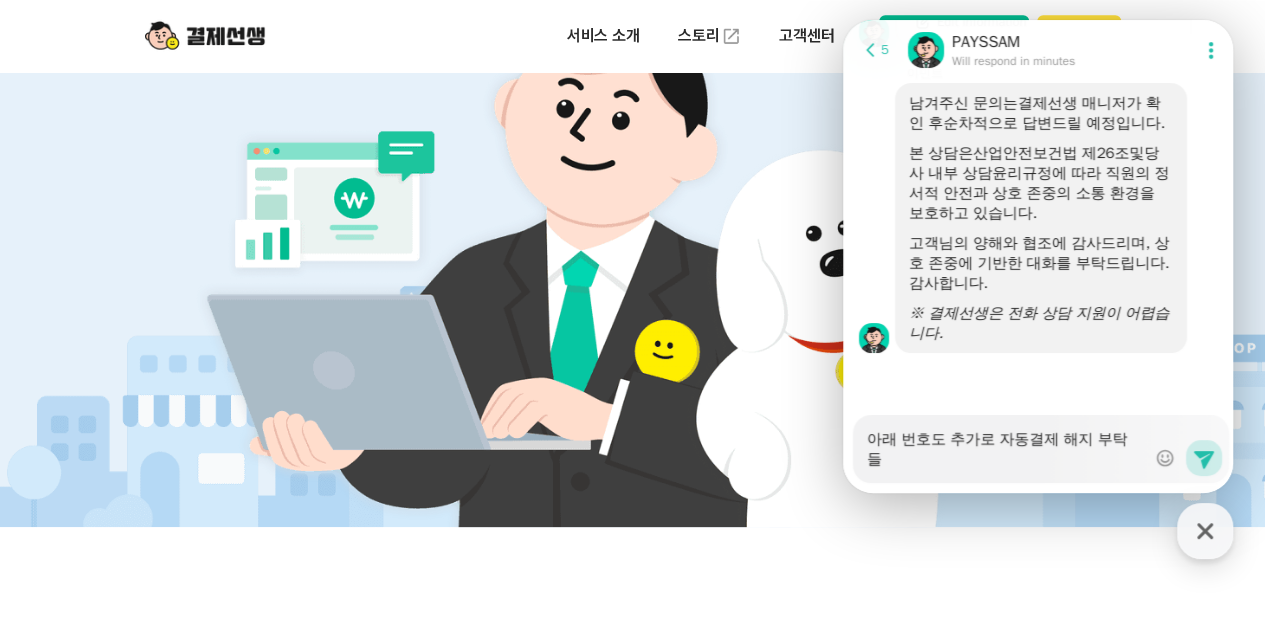 type on "x" 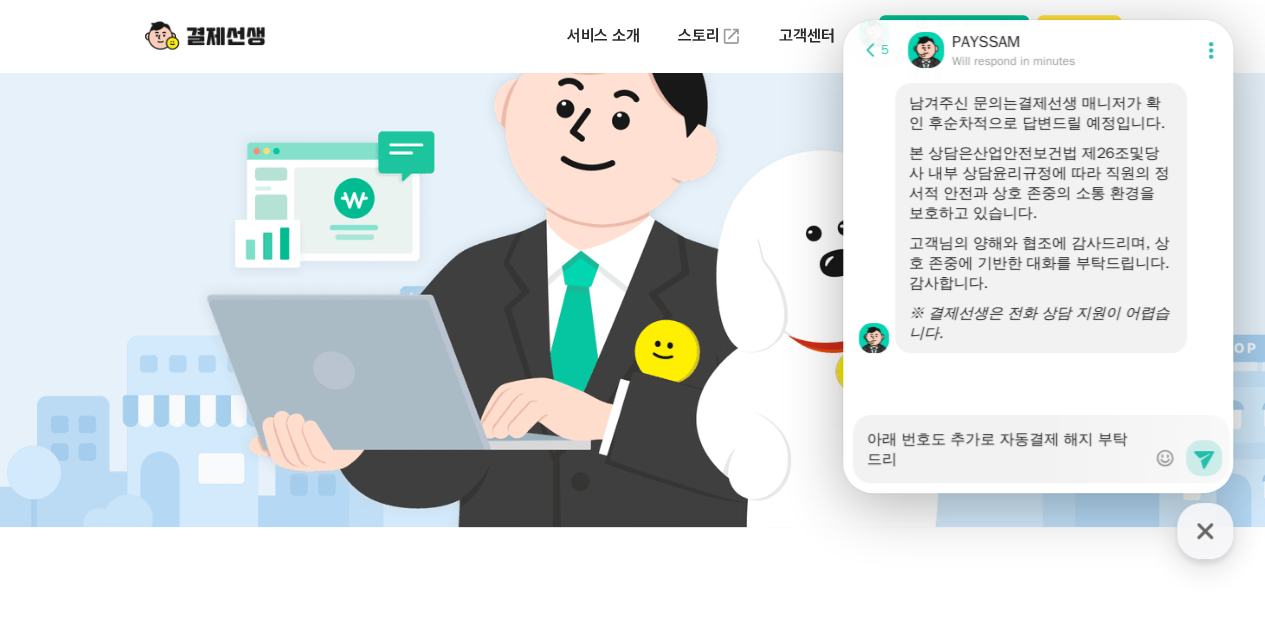type on "x" 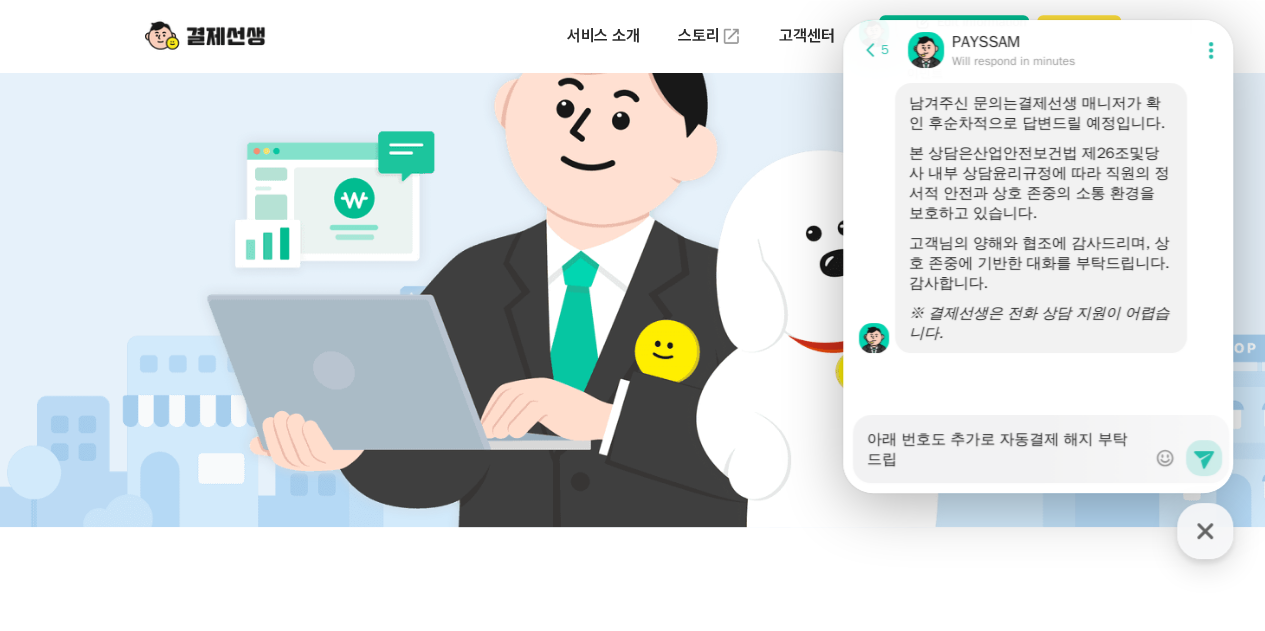 scroll, scrollTop: 3690, scrollLeft: 0, axis: vertical 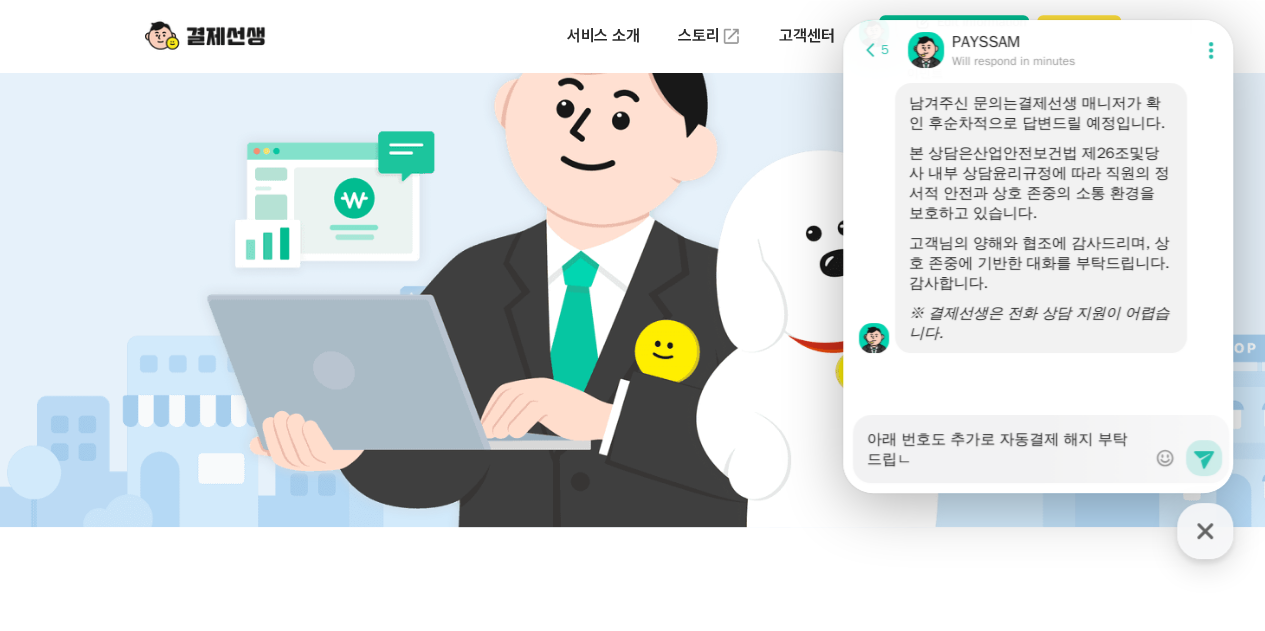 type on "x" 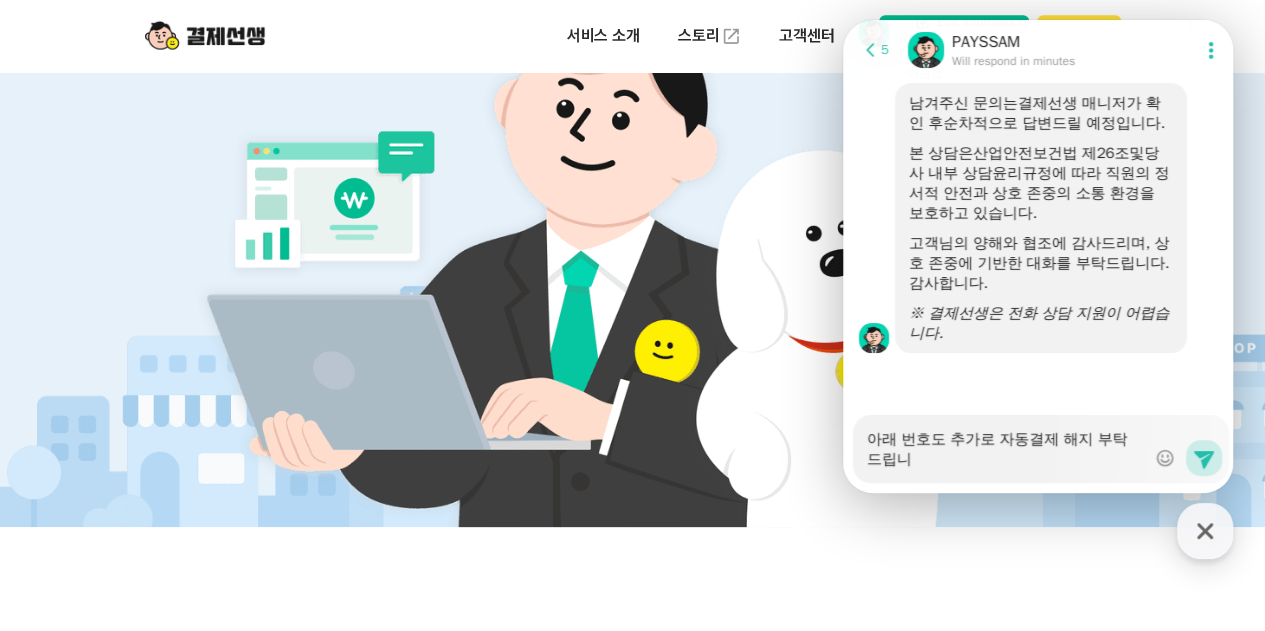 type on "아래 번호도 추가로 자동결제 해지 부탁드립닏" 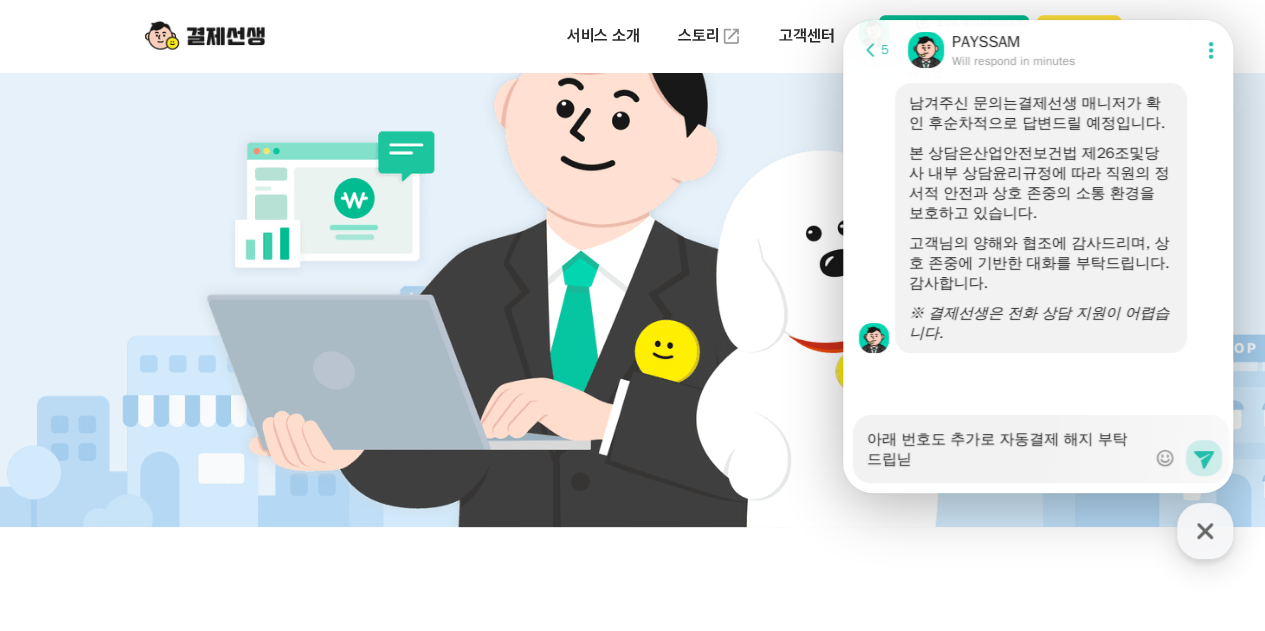 type on "x" 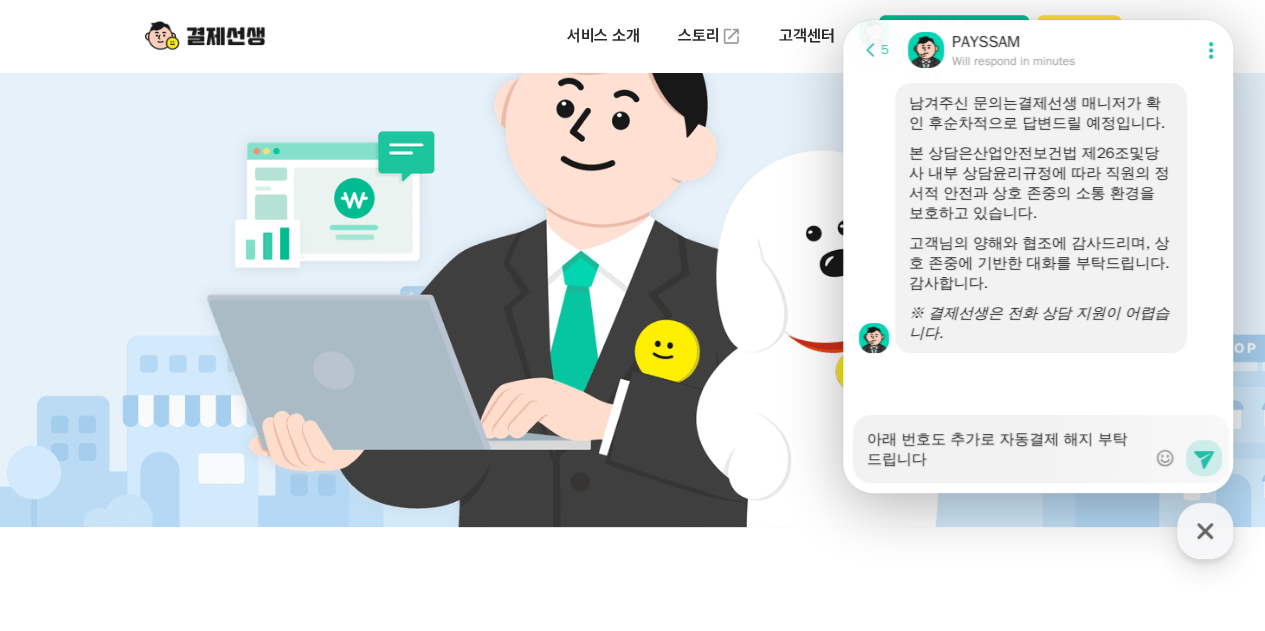 type on "x" 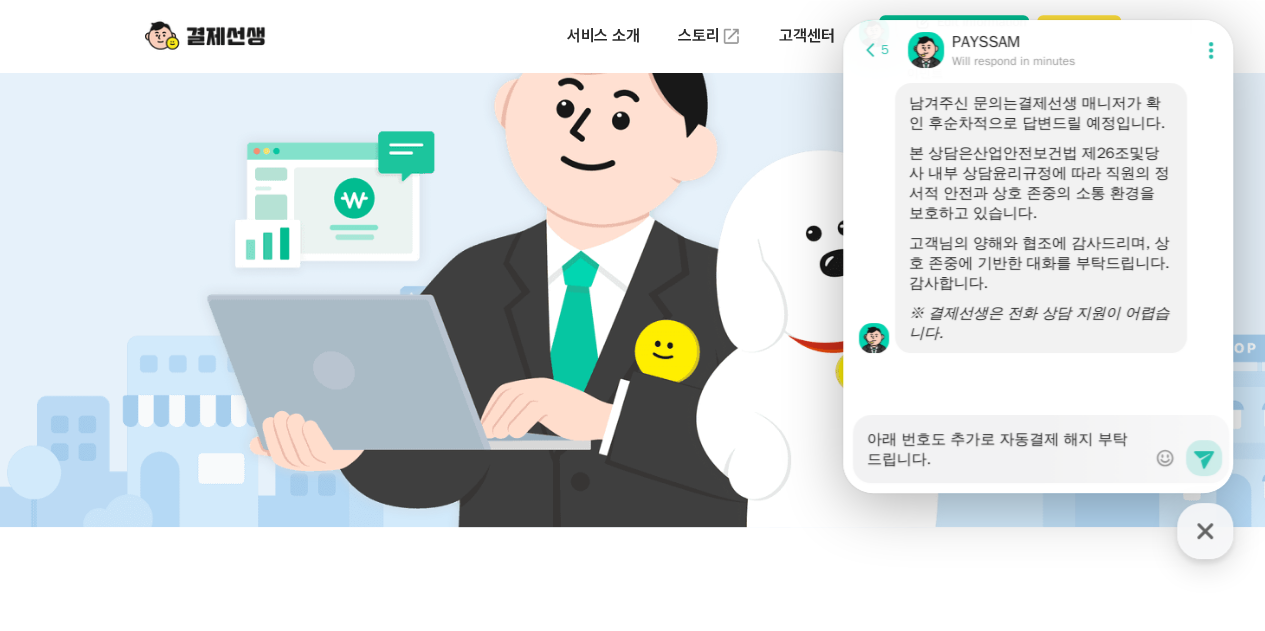 type on "x" 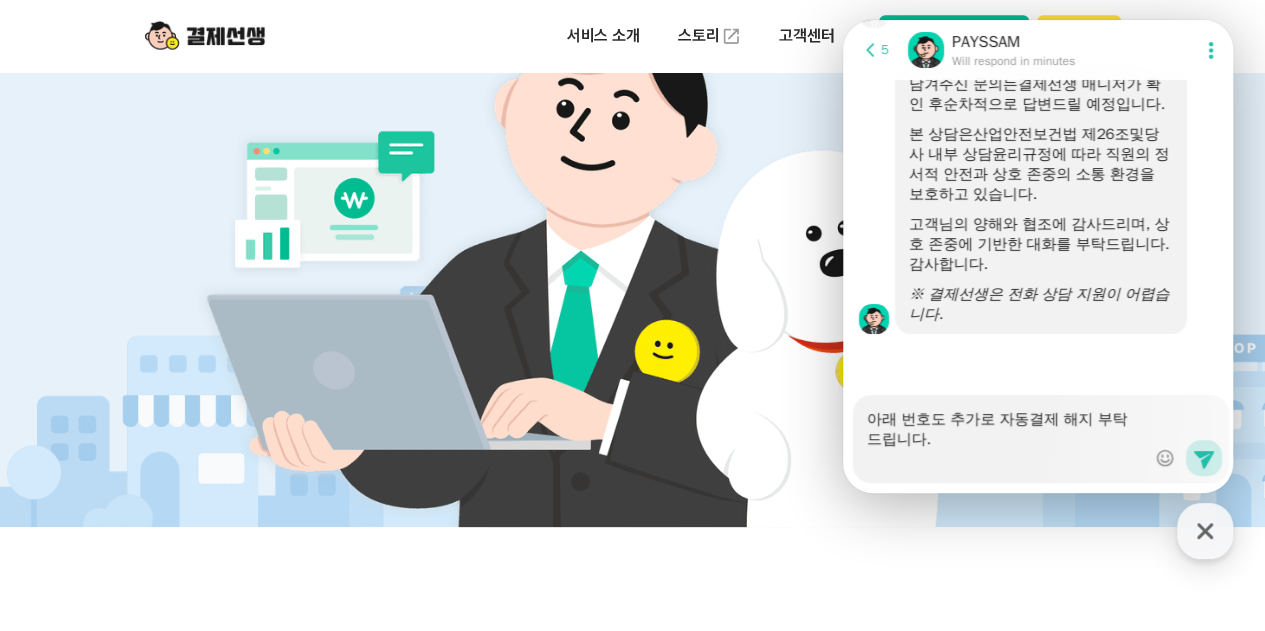 type on "x" 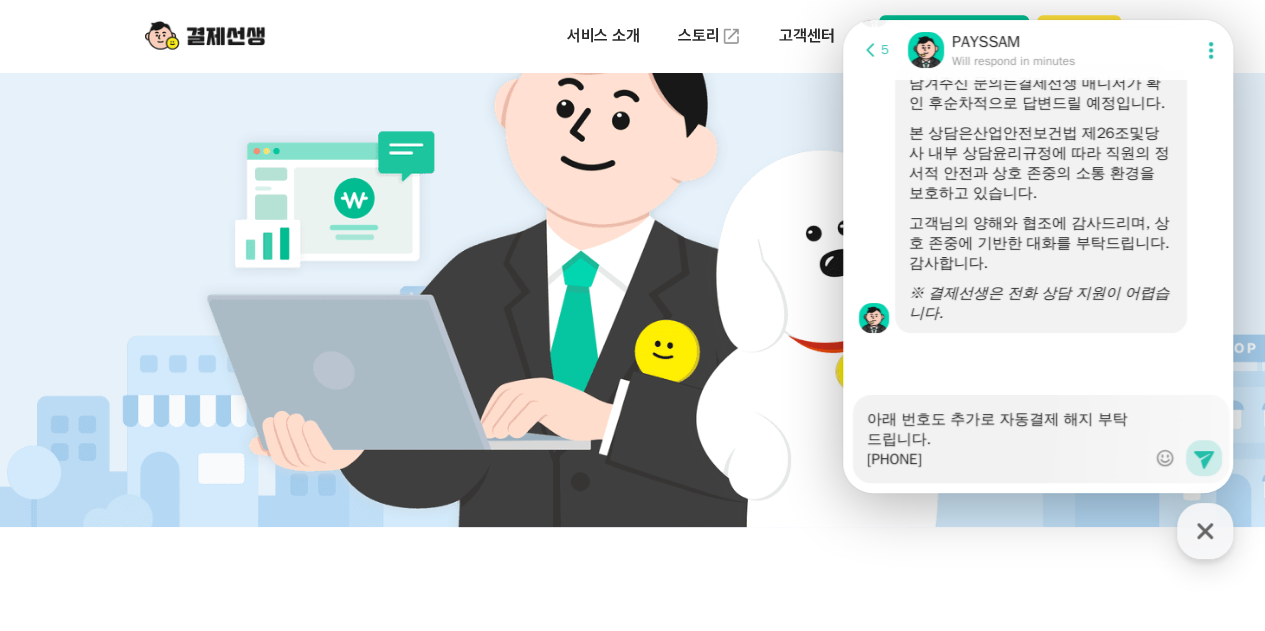 type on "x" 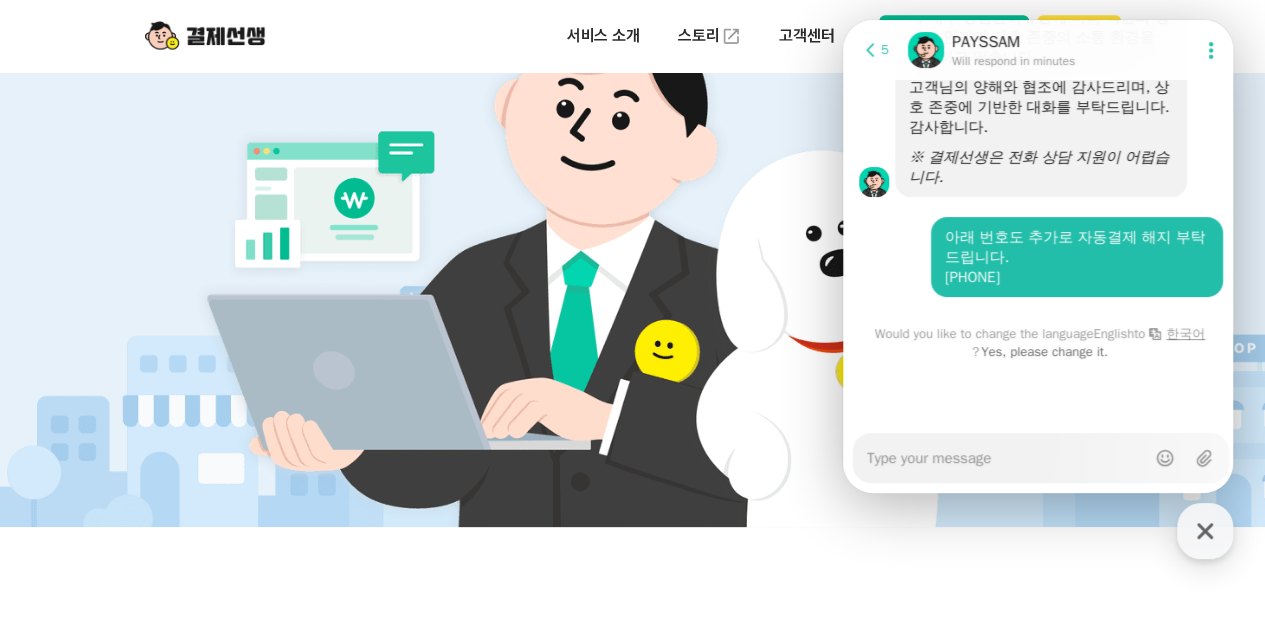 scroll, scrollTop: 3846, scrollLeft: 0, axis: vertical 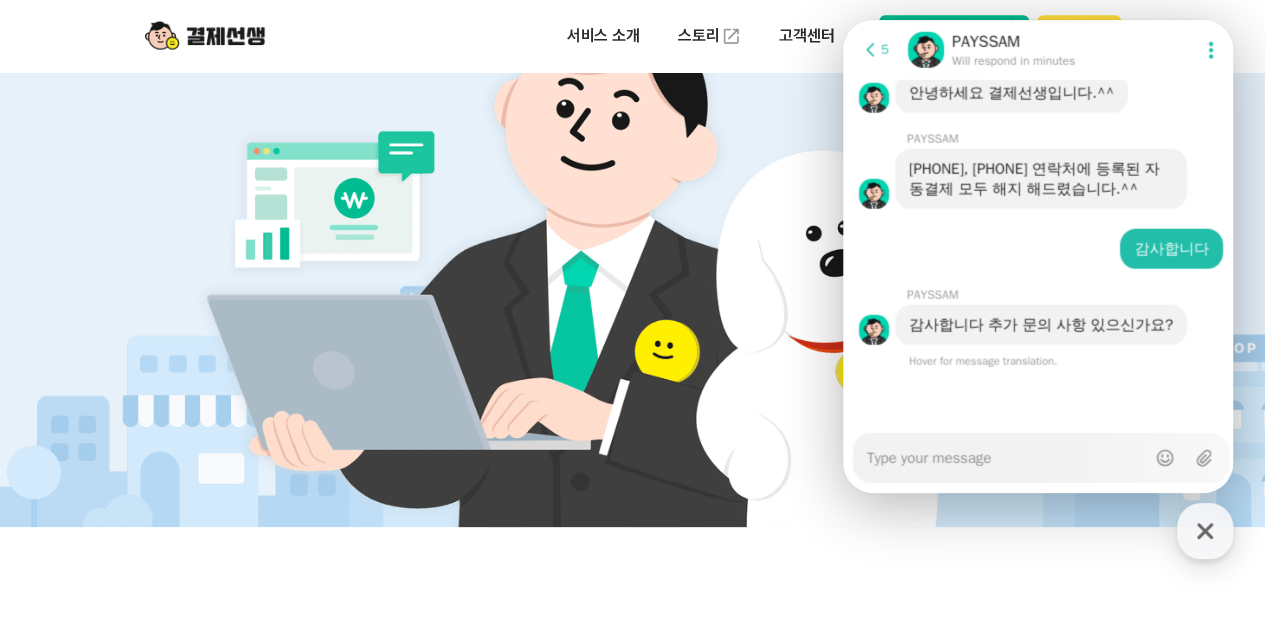 type on "x" 